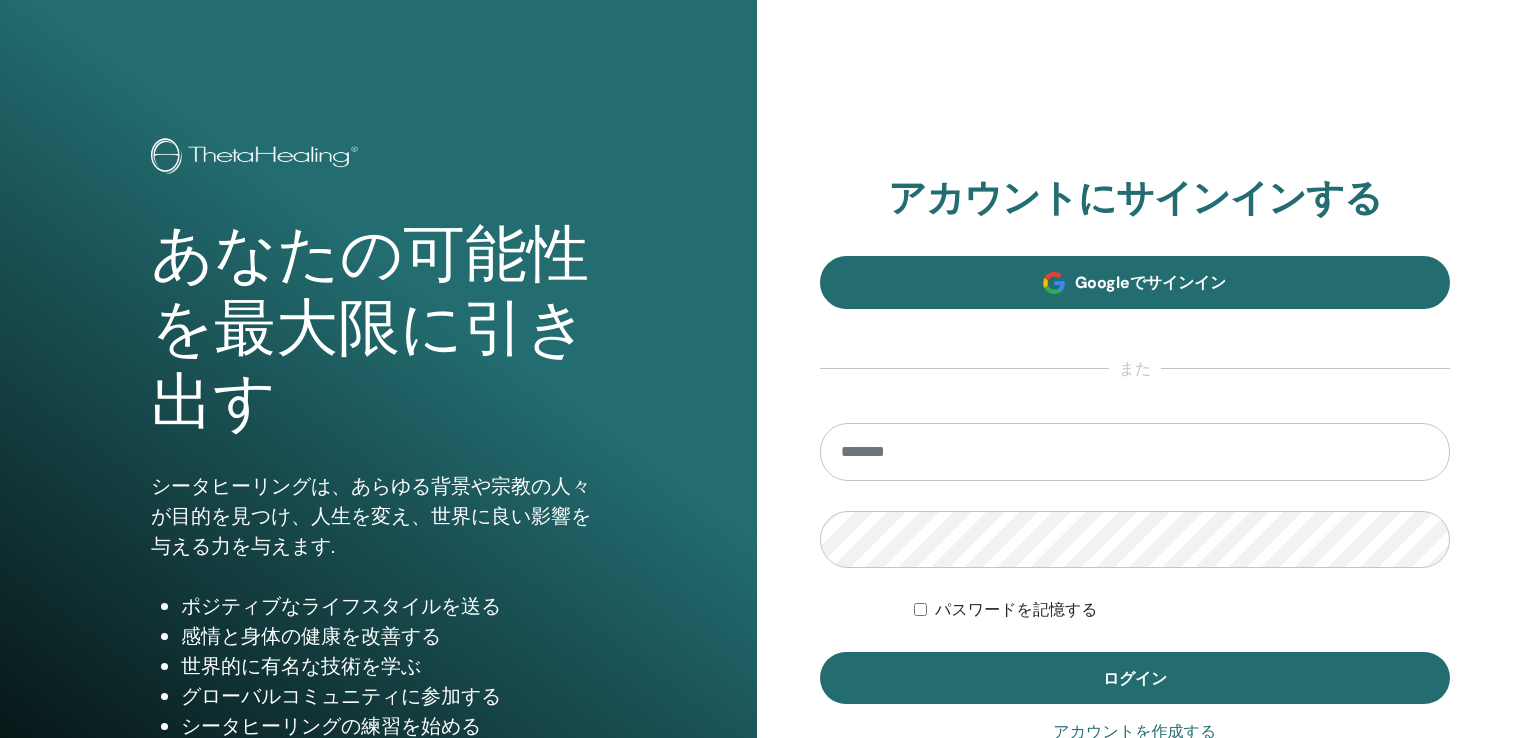 scroll, scrollTop: 0, scrollLeft: 0, axis: both 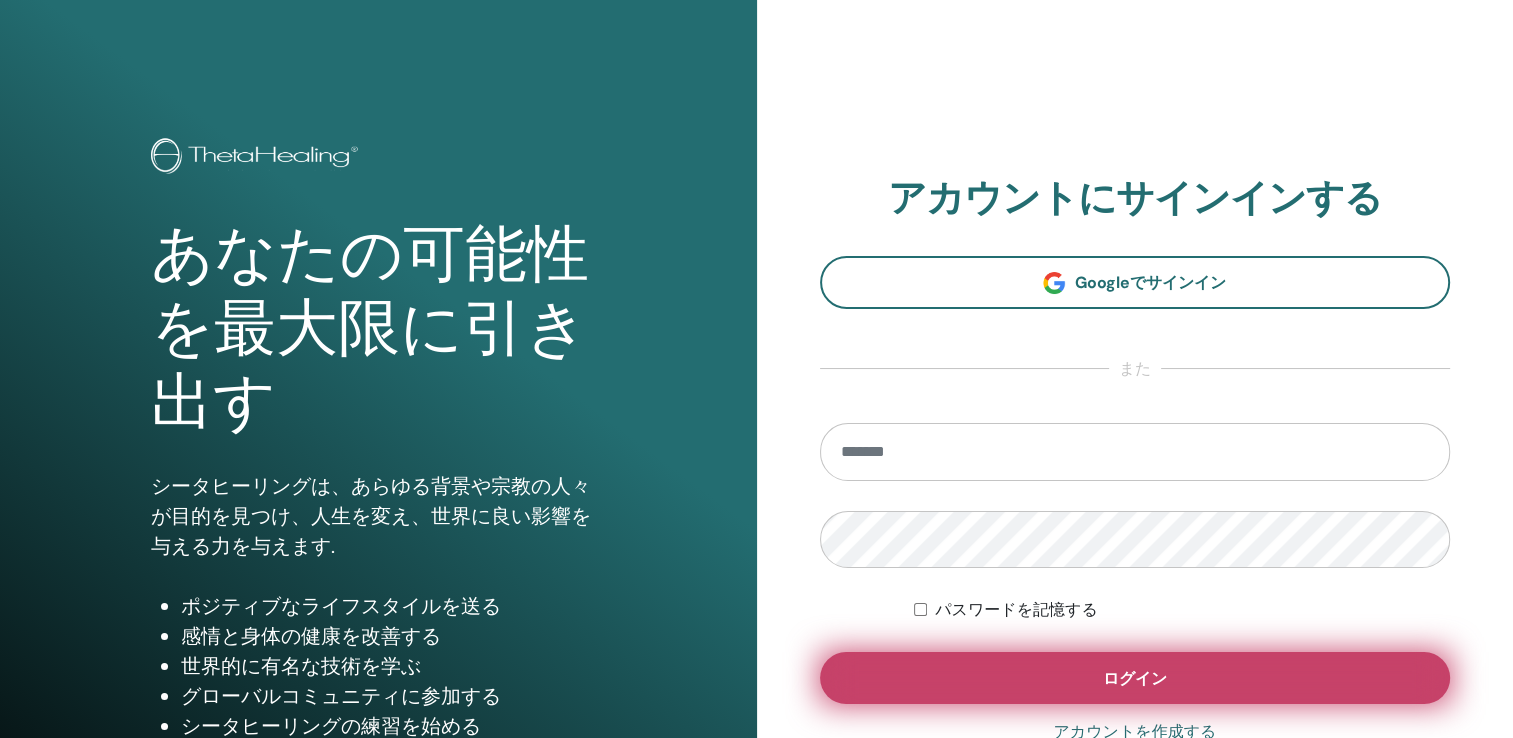 type on "**********" 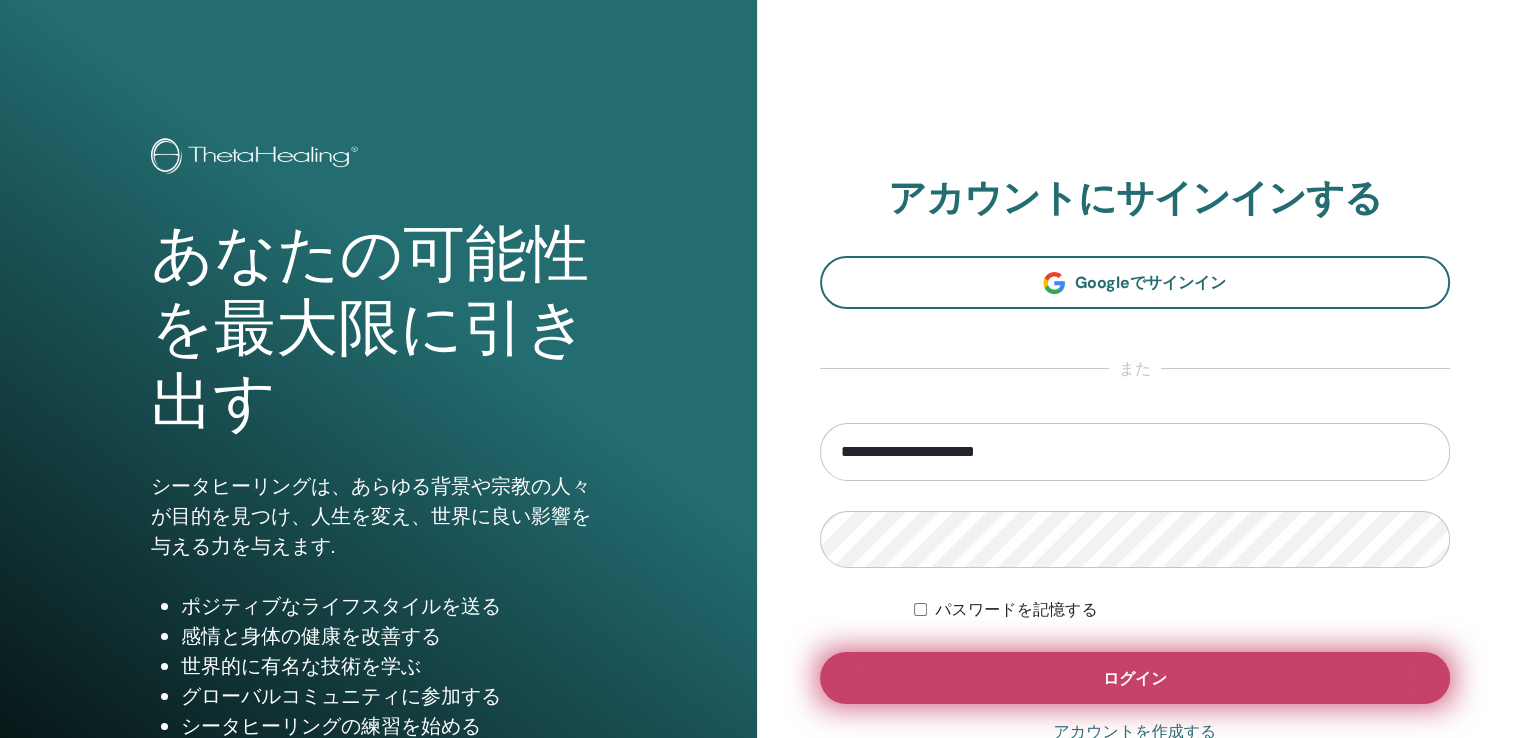 click on "ログイン" at bounding box center (1135, 678) 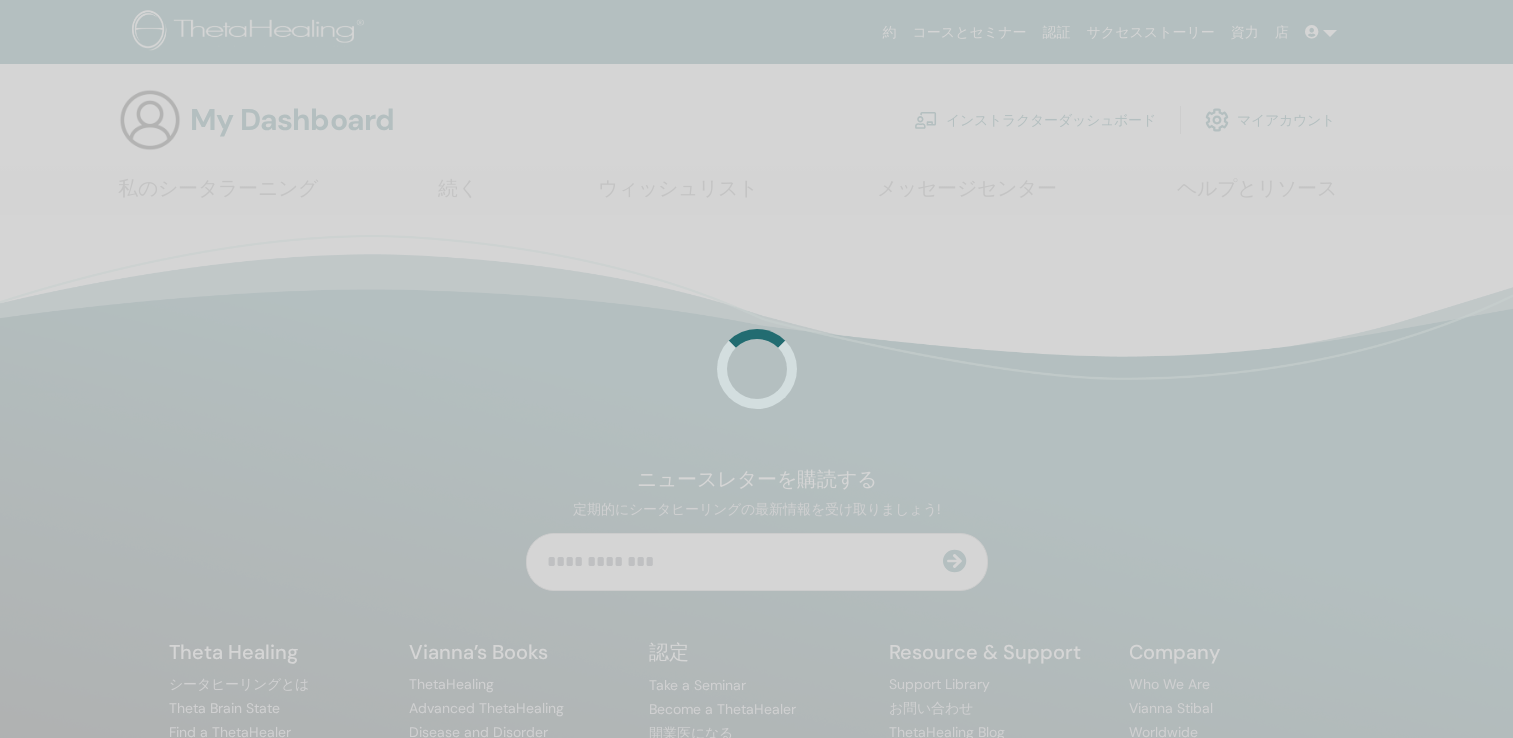 scroll, scrollTop: 0, scrollLeft: 0, axis: both 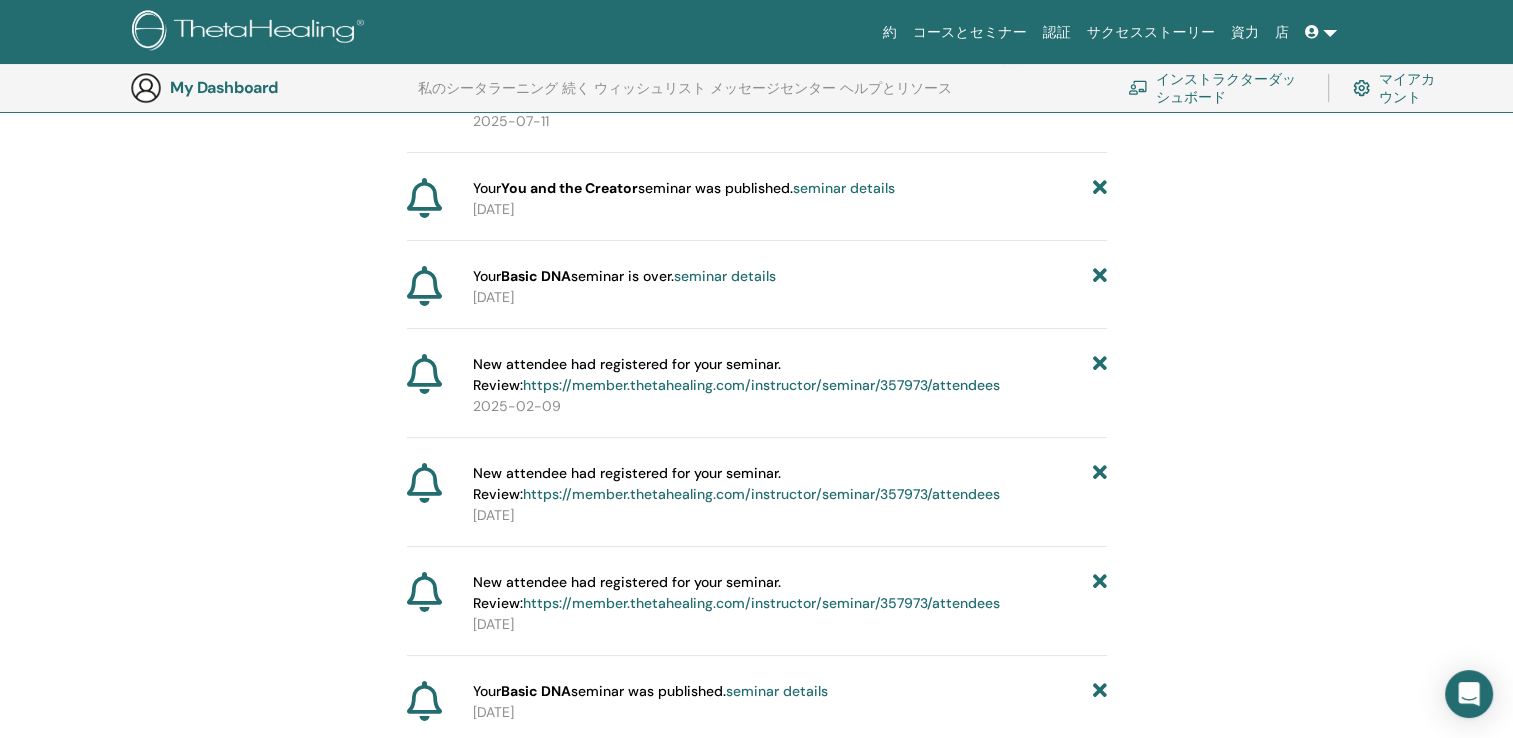 click on "Your  Basic DNA  seminar is over.
seminar details" at bounding box center (624, 276) 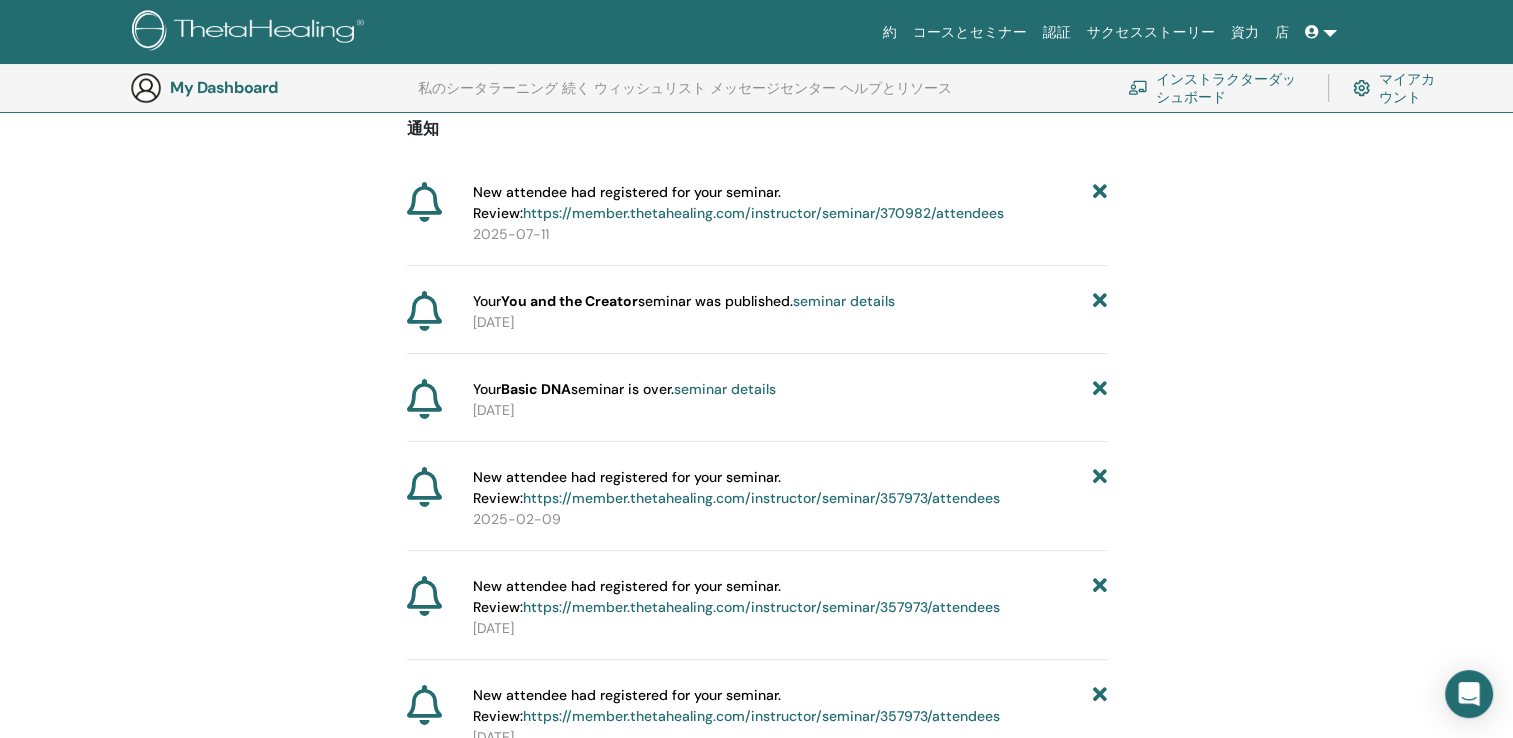 scroll, scrollTop: 0, scrollLeft: 0, axis: both 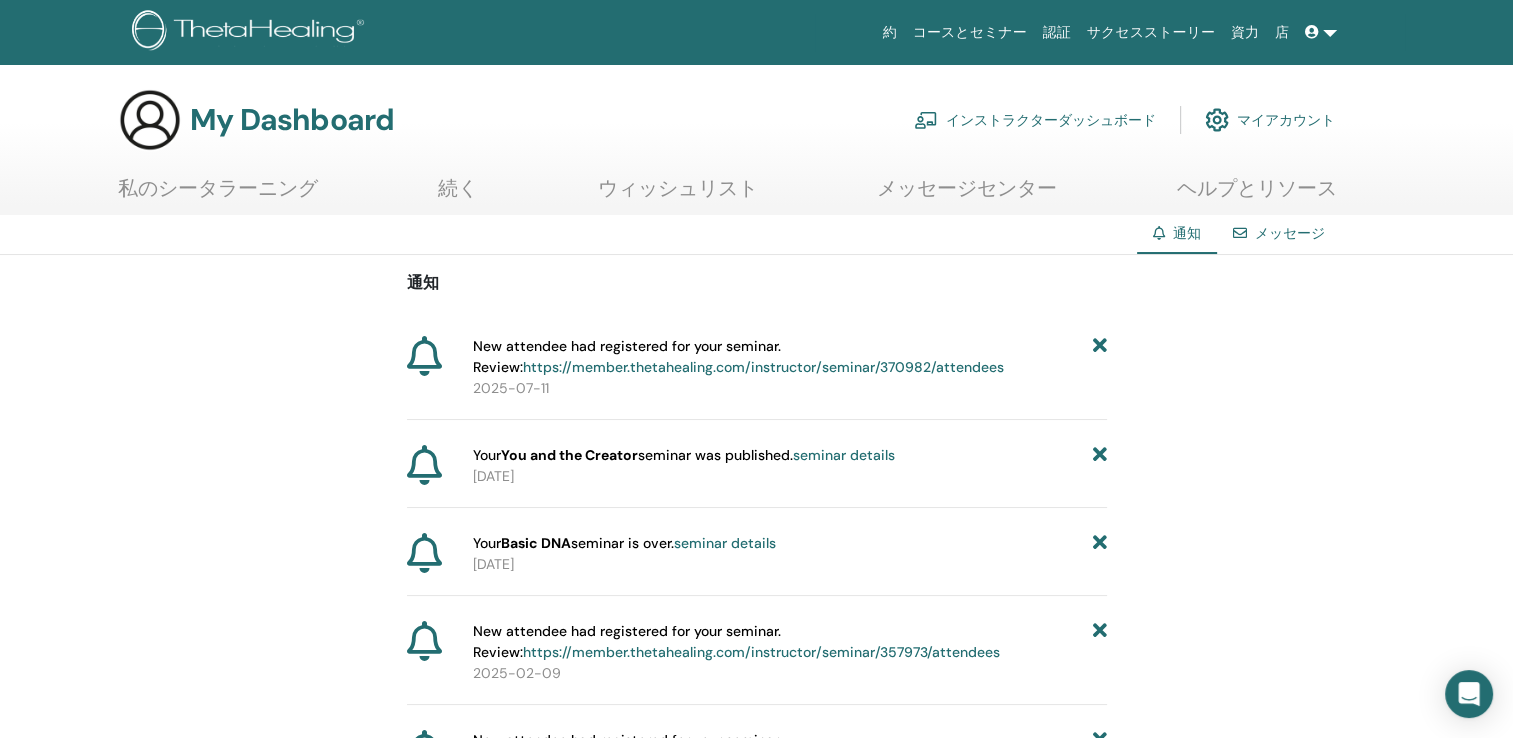 click on "インストラクターダッシュボード" at bounding box center (1035, 120) 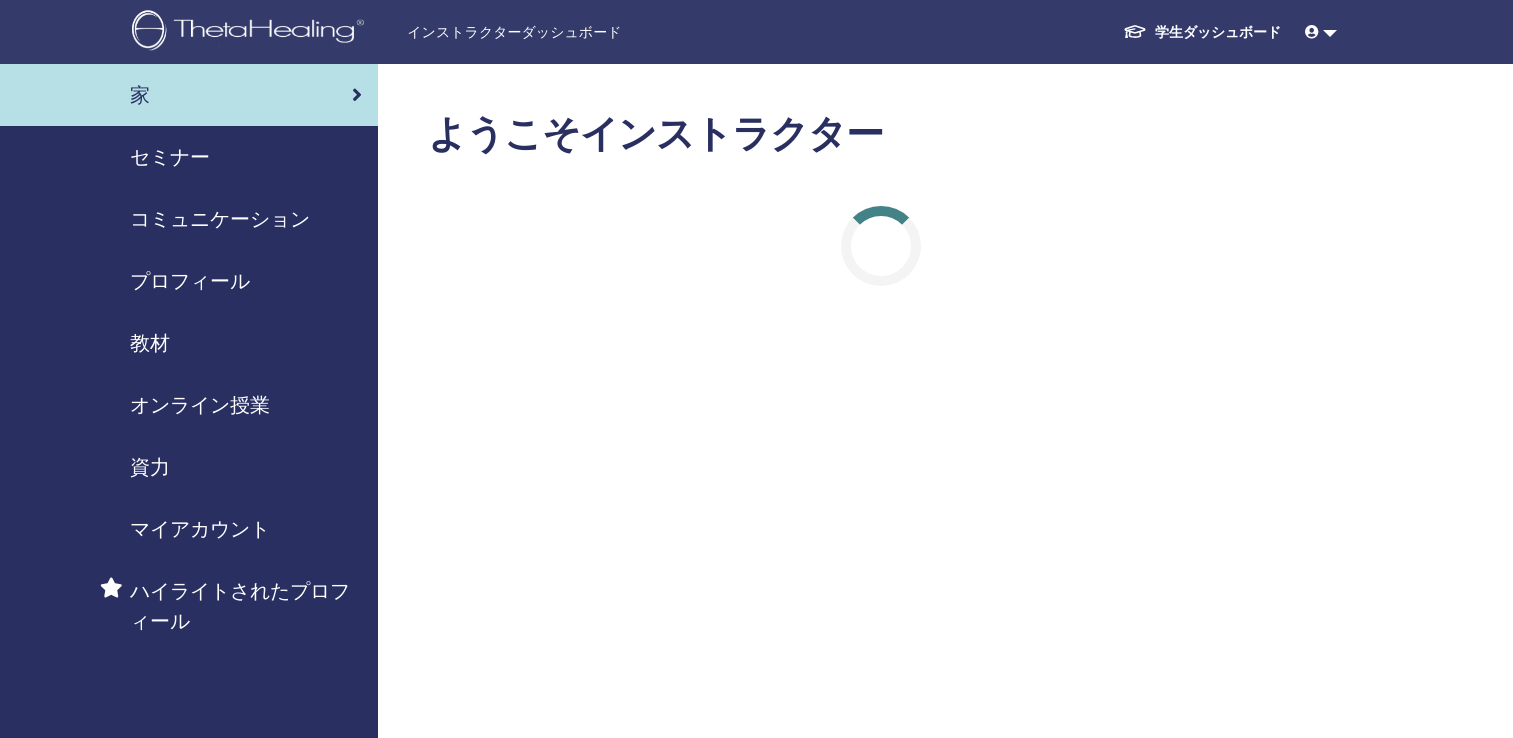scroll, scrollTop: 0, scrollLeft: 0, axis: both 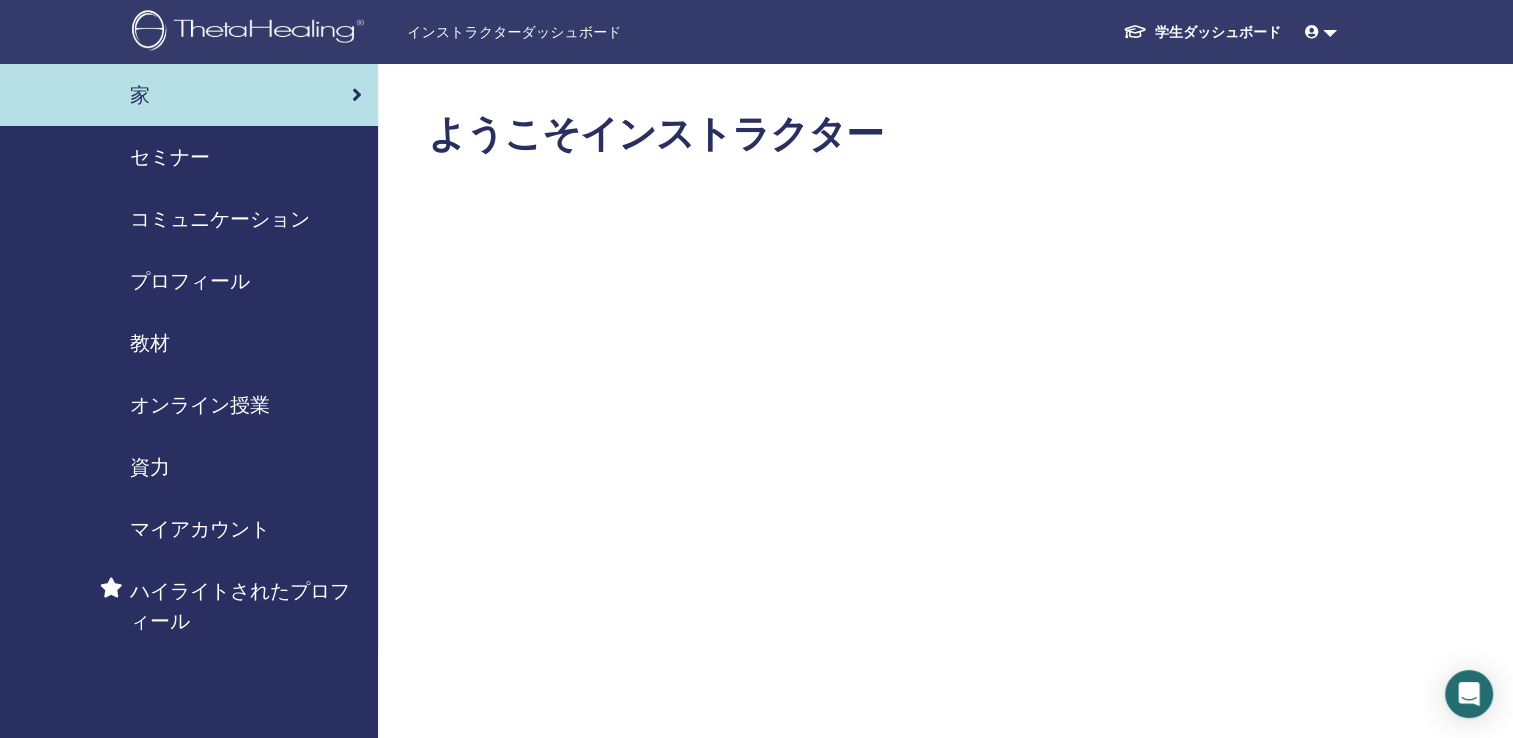 click on "セミナー" at bounding box center (189, 157) 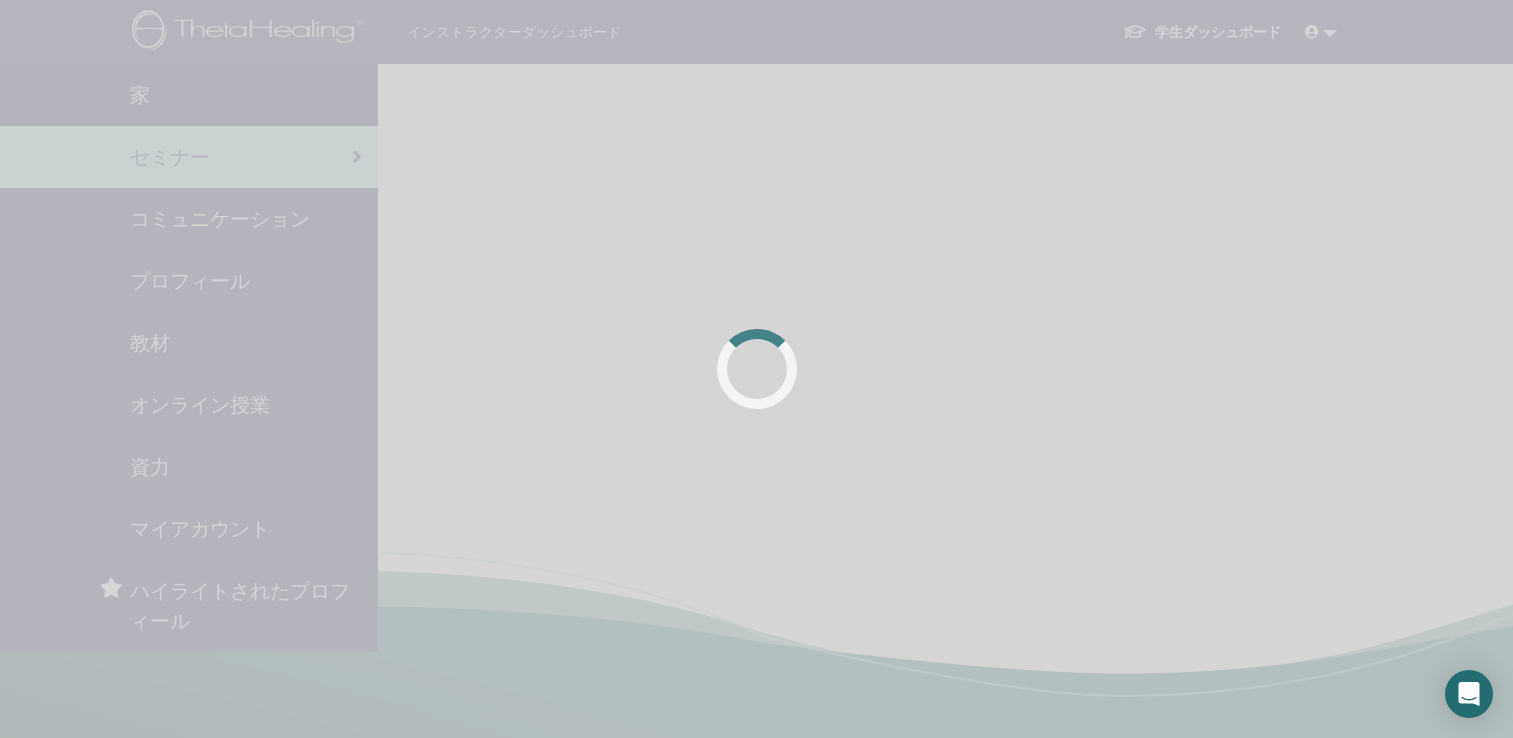 scroll, scrollTop: 0, scrollLeft: 0, axis: both 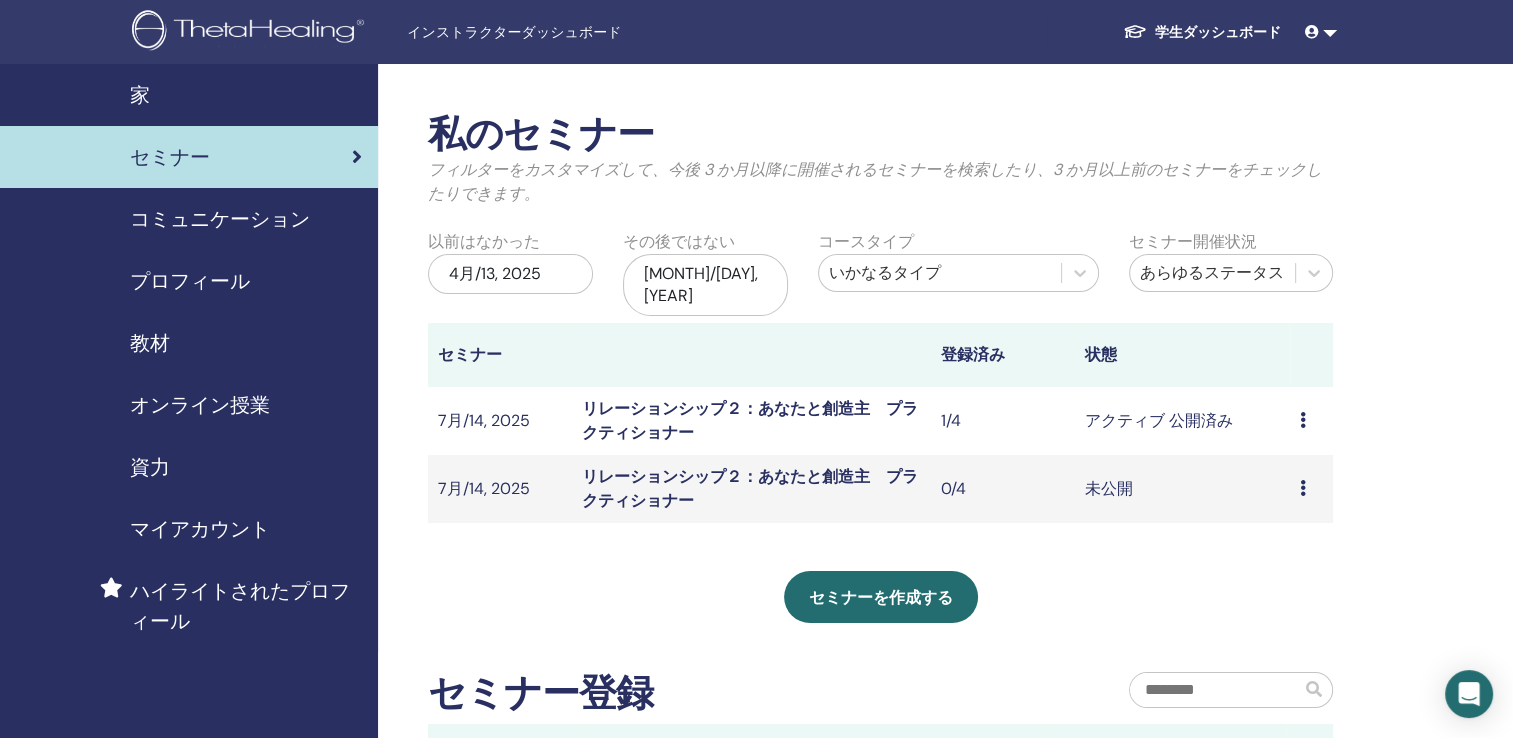 click on "プレビュー 編集 出席者 キャンセル" at bounding box center [1311, 489] 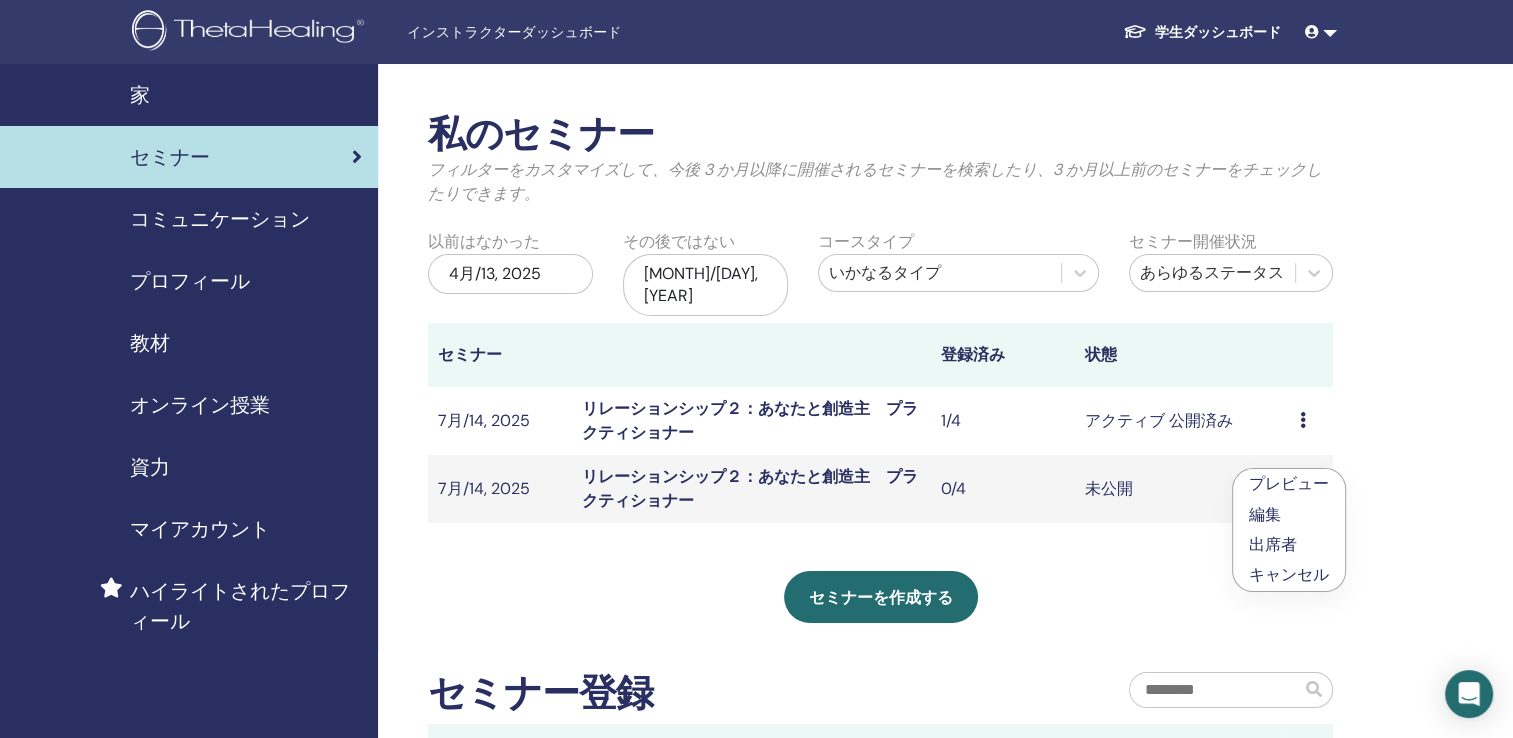 click on "私のセミナー フィルターをカスタマイズして、今後 3 か月以降に開催されるセミナーを検索したり、3 か月以上前のセミナーをチェックしたりできます。 以前はなかった 4月/13, 2025 その後ではない 10月/13, 2025 コースタイプ いかなるタイプ セミナー開催状況 あらゆるステータス セミナー 登録済み 状態 7月/14, 2025 リレーションシップ２：あなたと創造主　プラクティショナー 1/4 アクティブ 公開済み プレビュー 編集 出席者 キャンセル 7月/14, 2025 リレーションシップ２：あなたと創造主　プラクティショナー 0/4 未公開 プレビュー 編集 出席者 キャンセル セミナーを作成する セミナー登録 注文番号。 参加者 イベント 日にち 2711974 Misako Kushige リレーションシップ２：あなたと創造主　プラクティショナー 7月/11, 2025 Message" at bounding box center [945, 612] 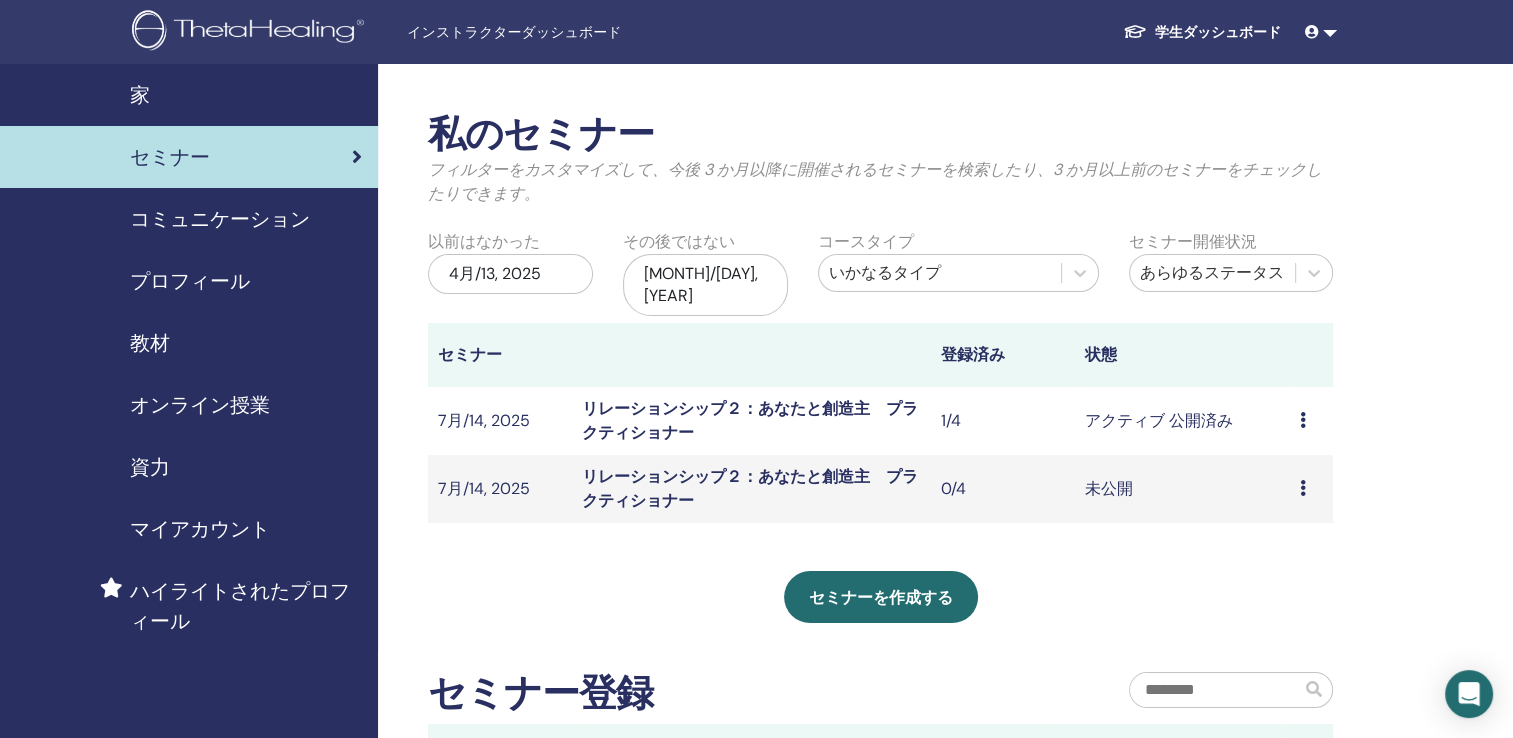 click on "プレビュー 編集 出席者 キャンセル" at bounding box center (1311, 421) 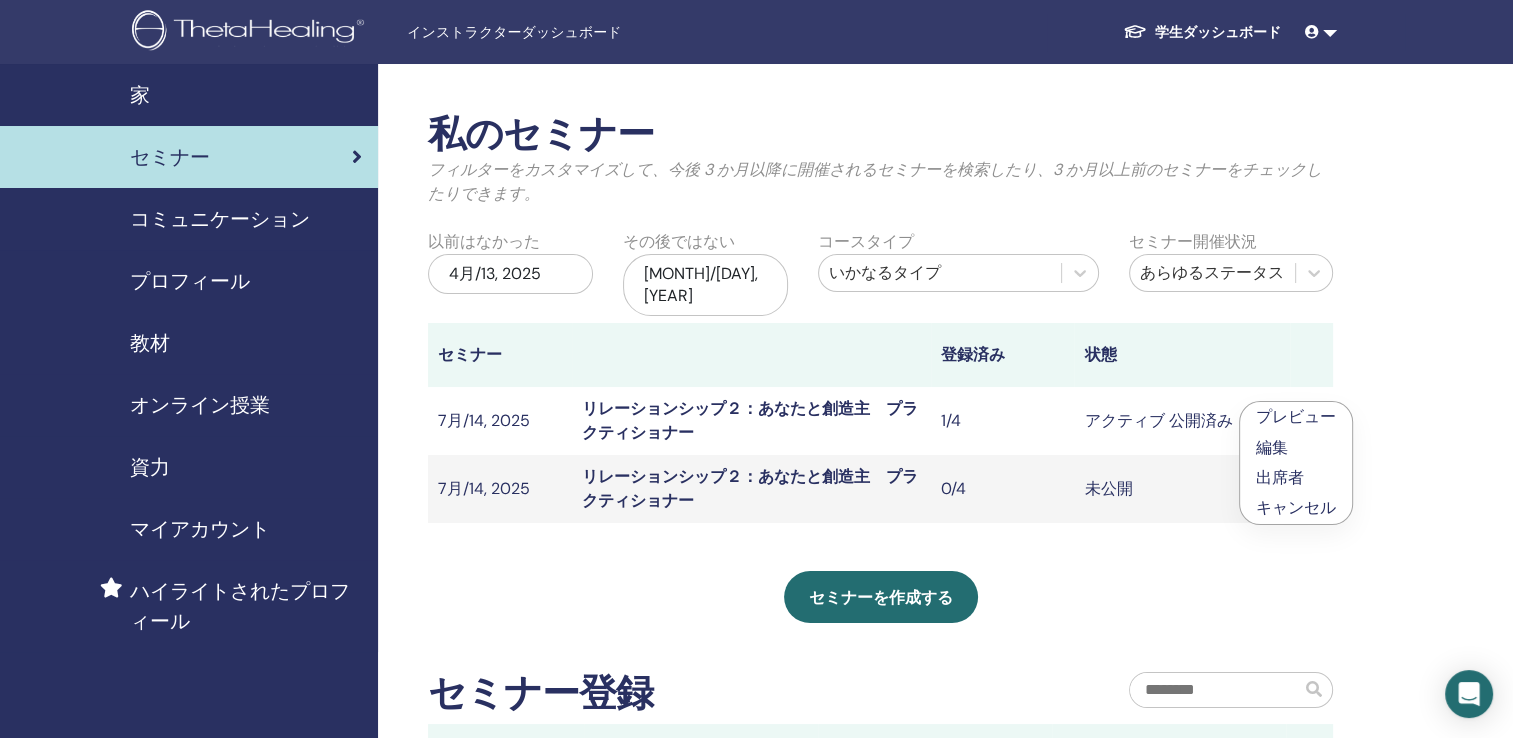 click on "出席者" at bounding box center (1280, 477) 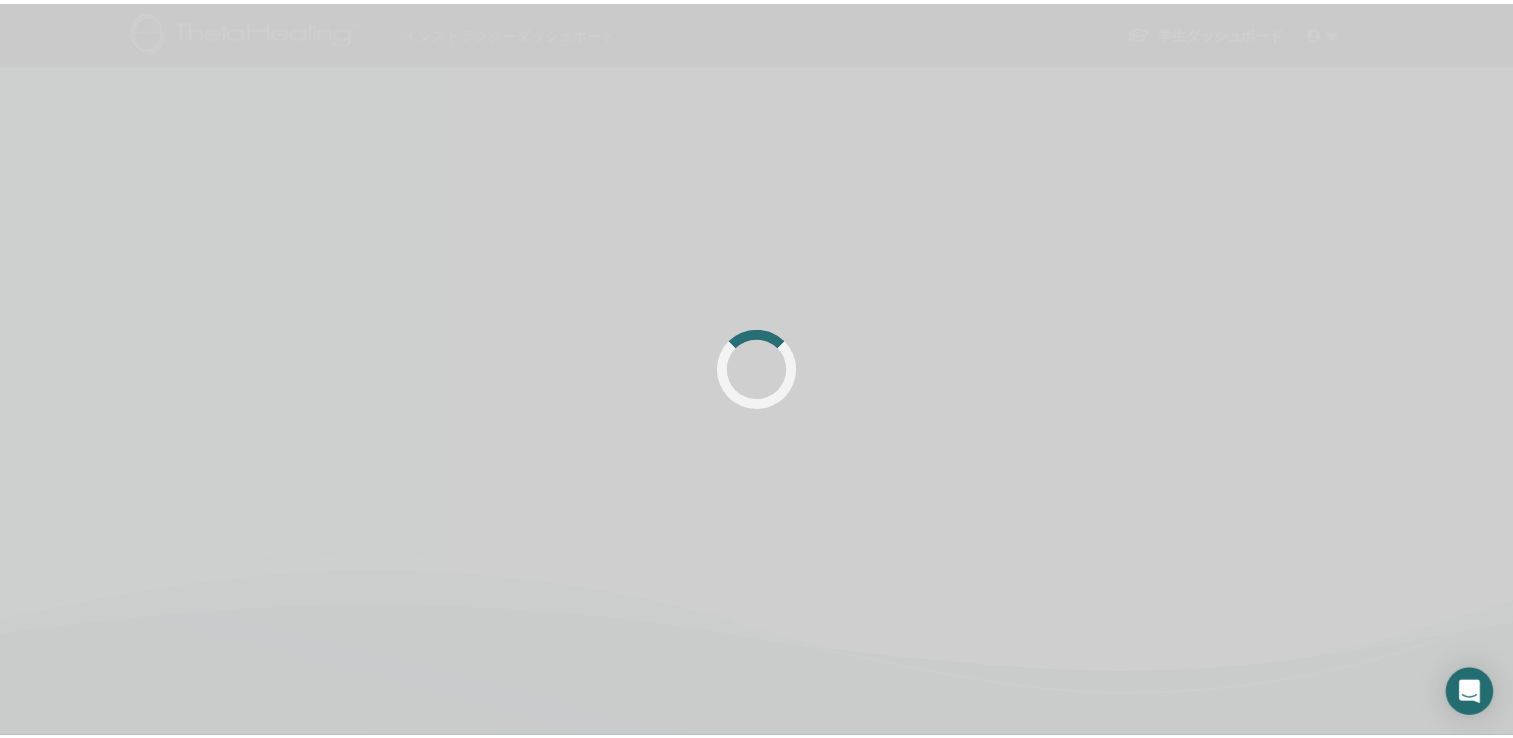 scroll, scrollTop: 0, scrollLeft: 0, axis: both 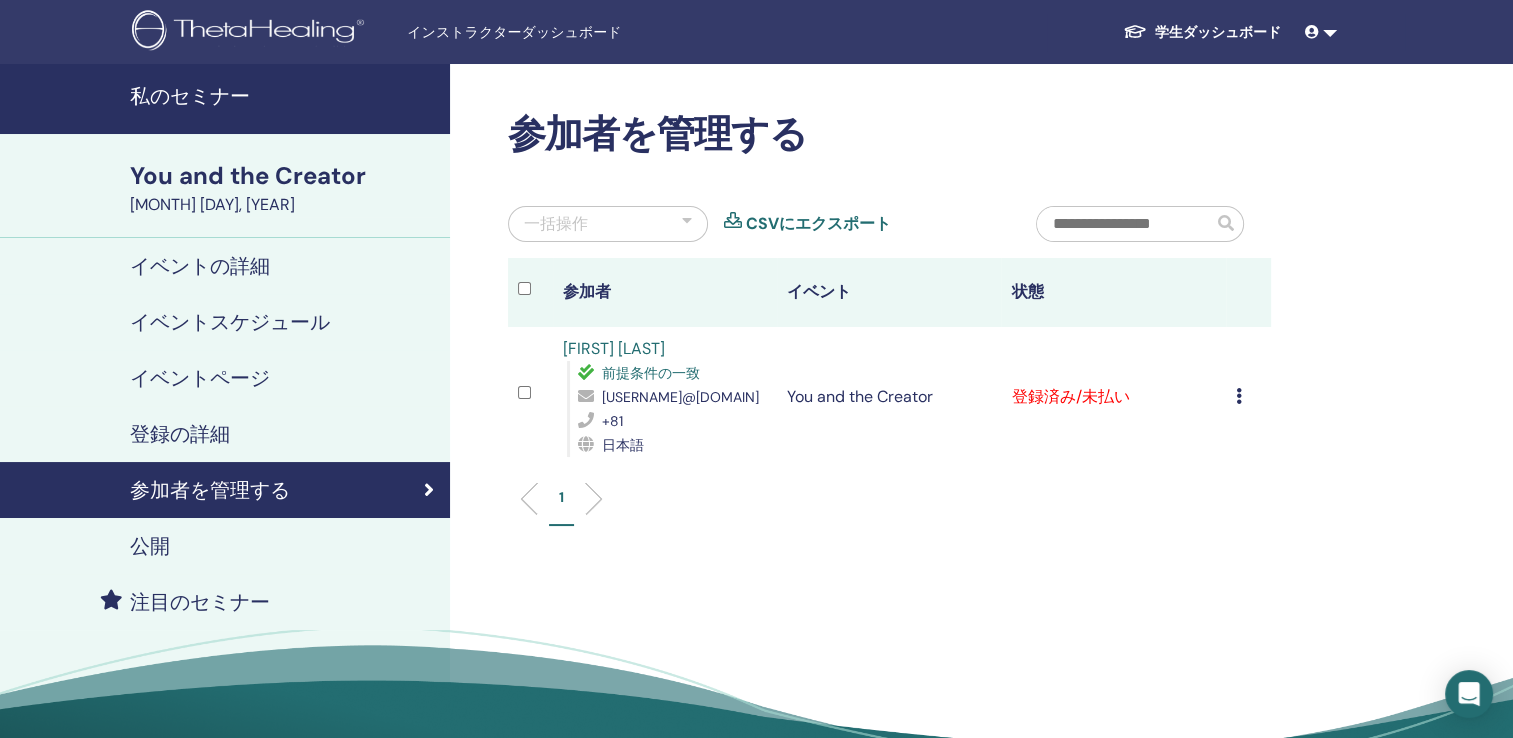 click at bounding box center [1239, 396] 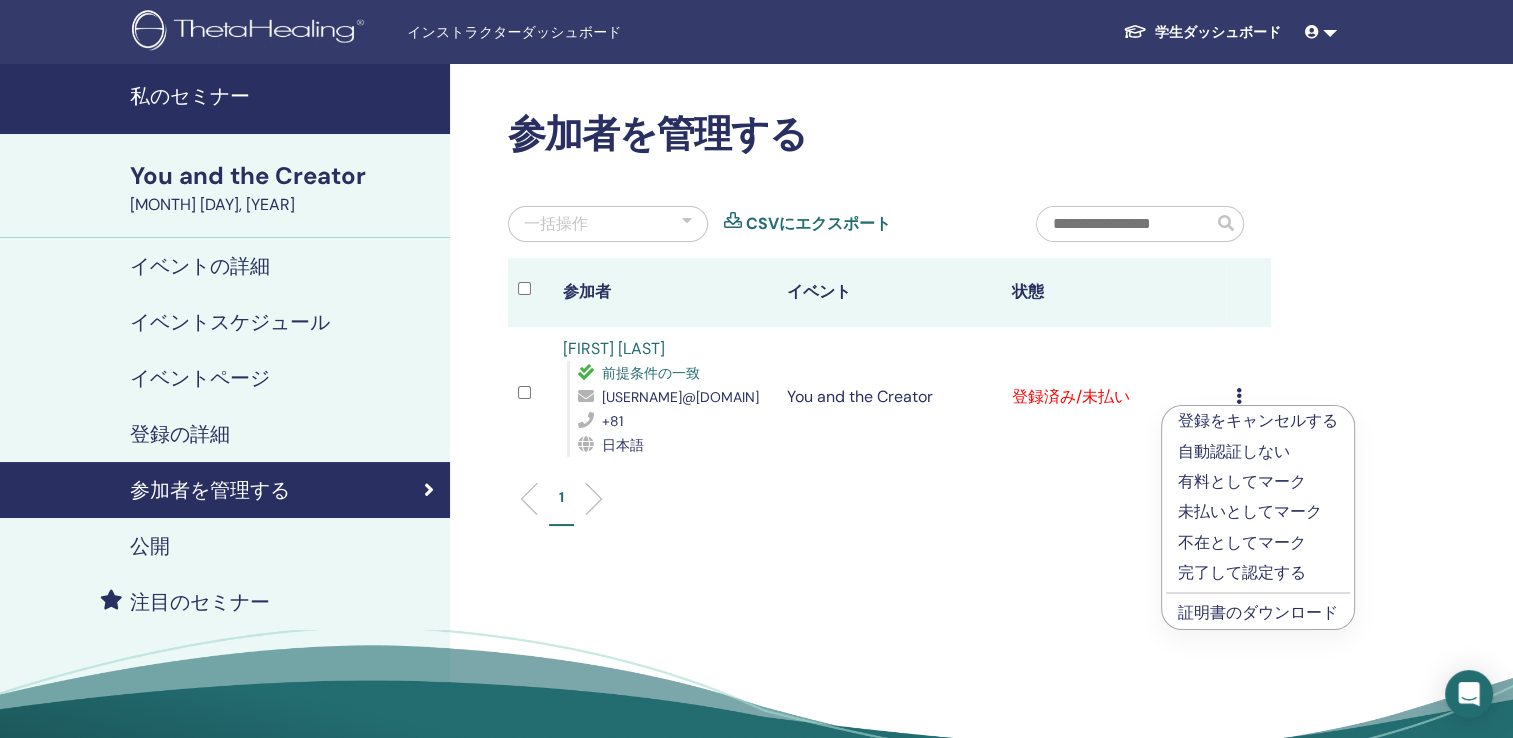 click on "証明書のダウンロード" at bounding box center [1258, 612] 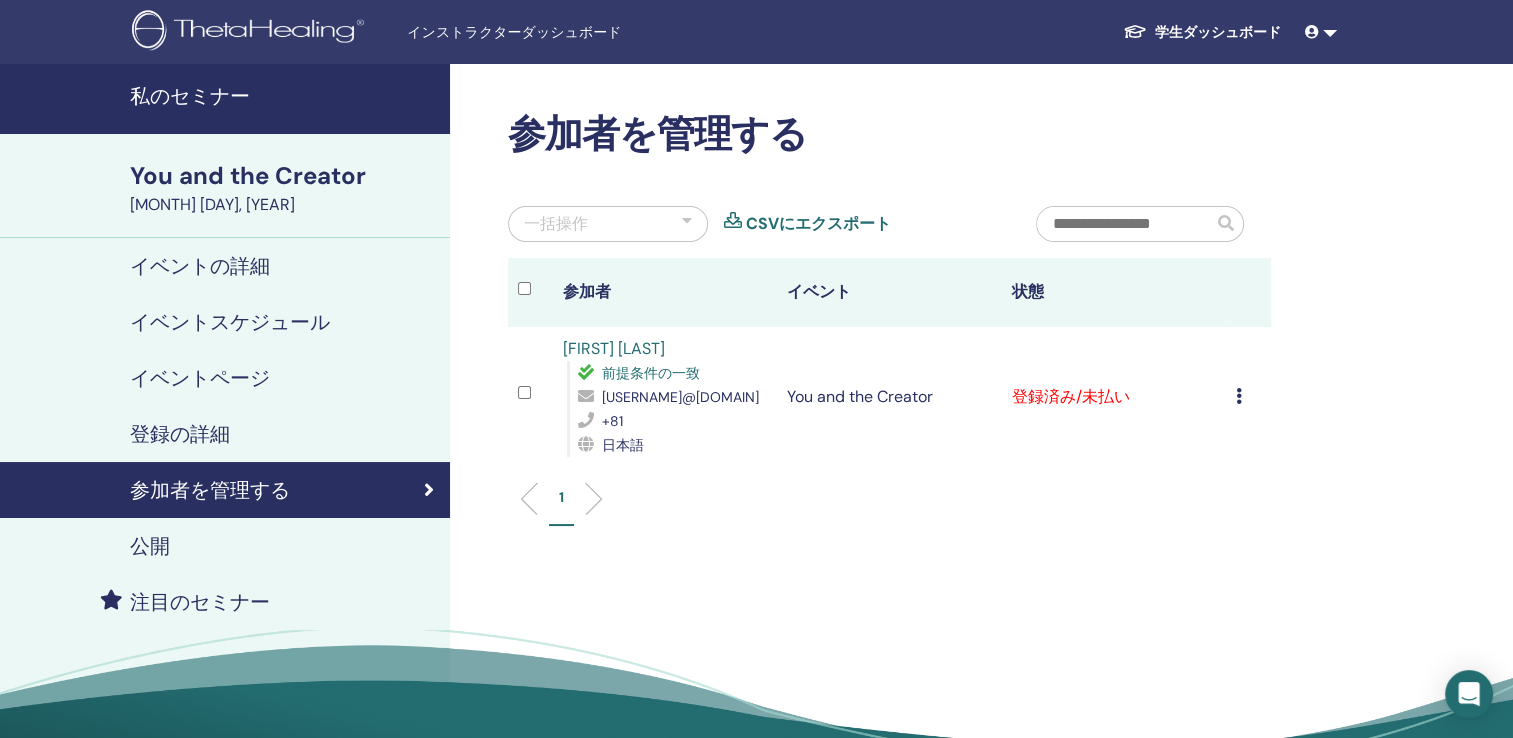 click on "イベントスケジュール" at bounding box center [230, 322] 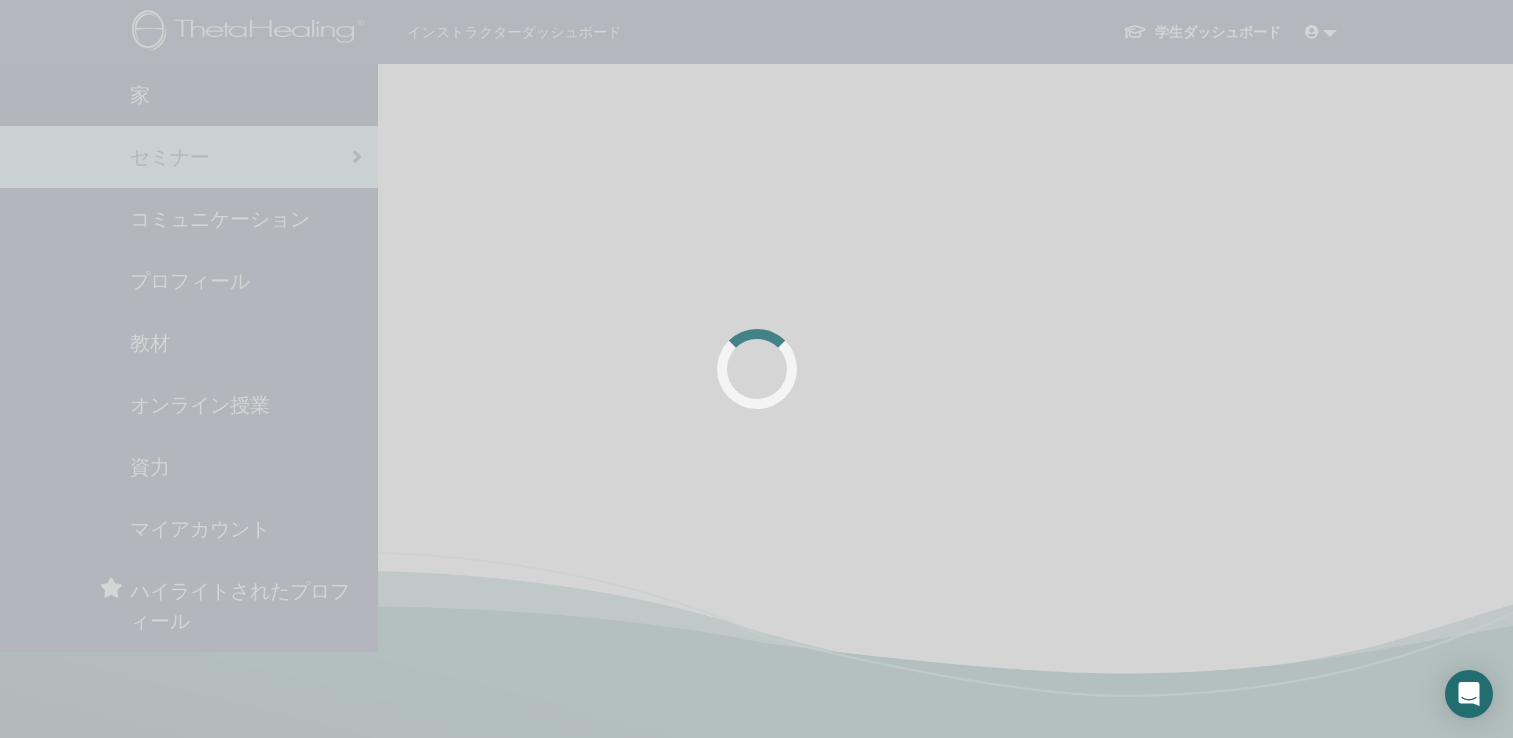 scroll, scrollTop: 0, scrollLeft: 0, axis: both 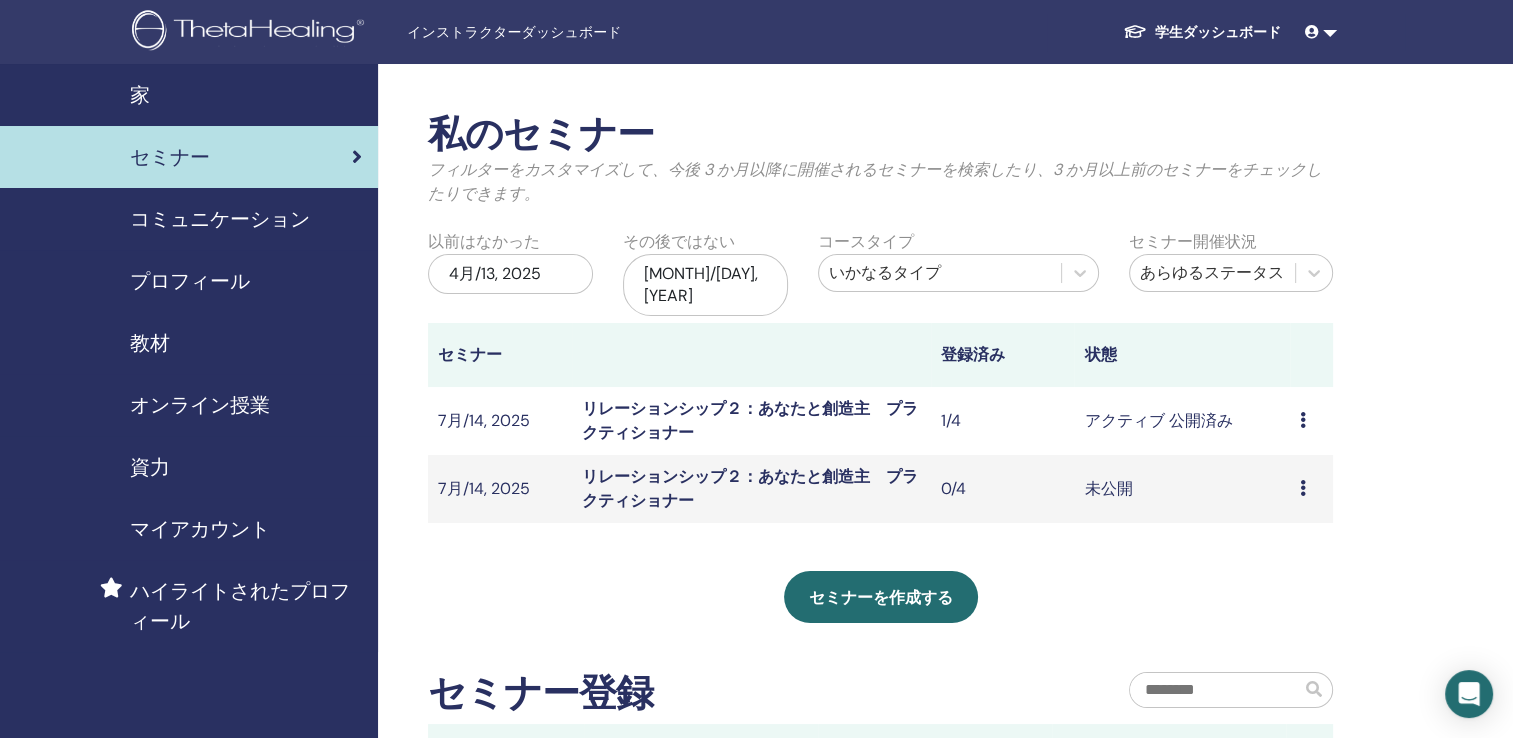 click at bounding box center [1303, 488] 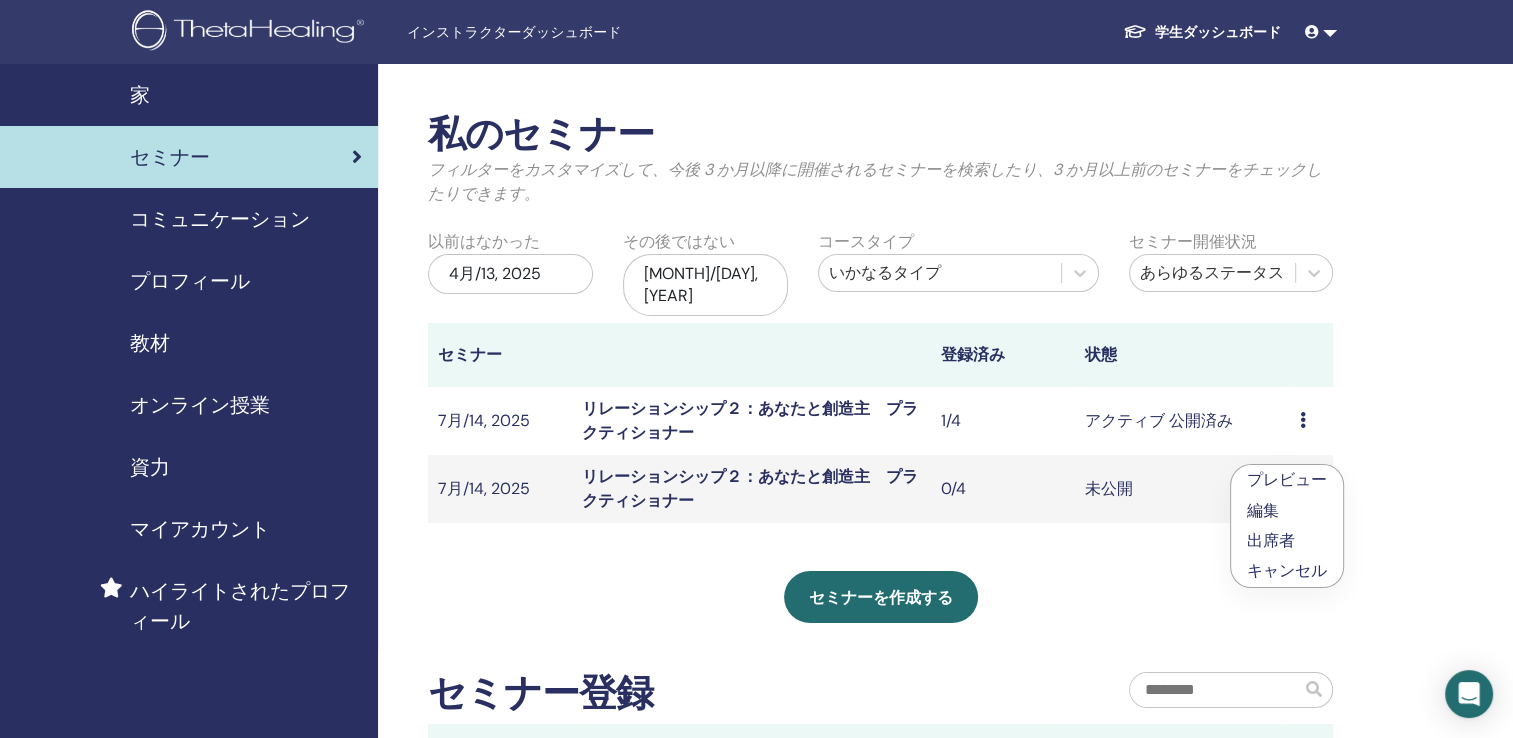 click on "キャンセル" at bounding box center [1287, 571] 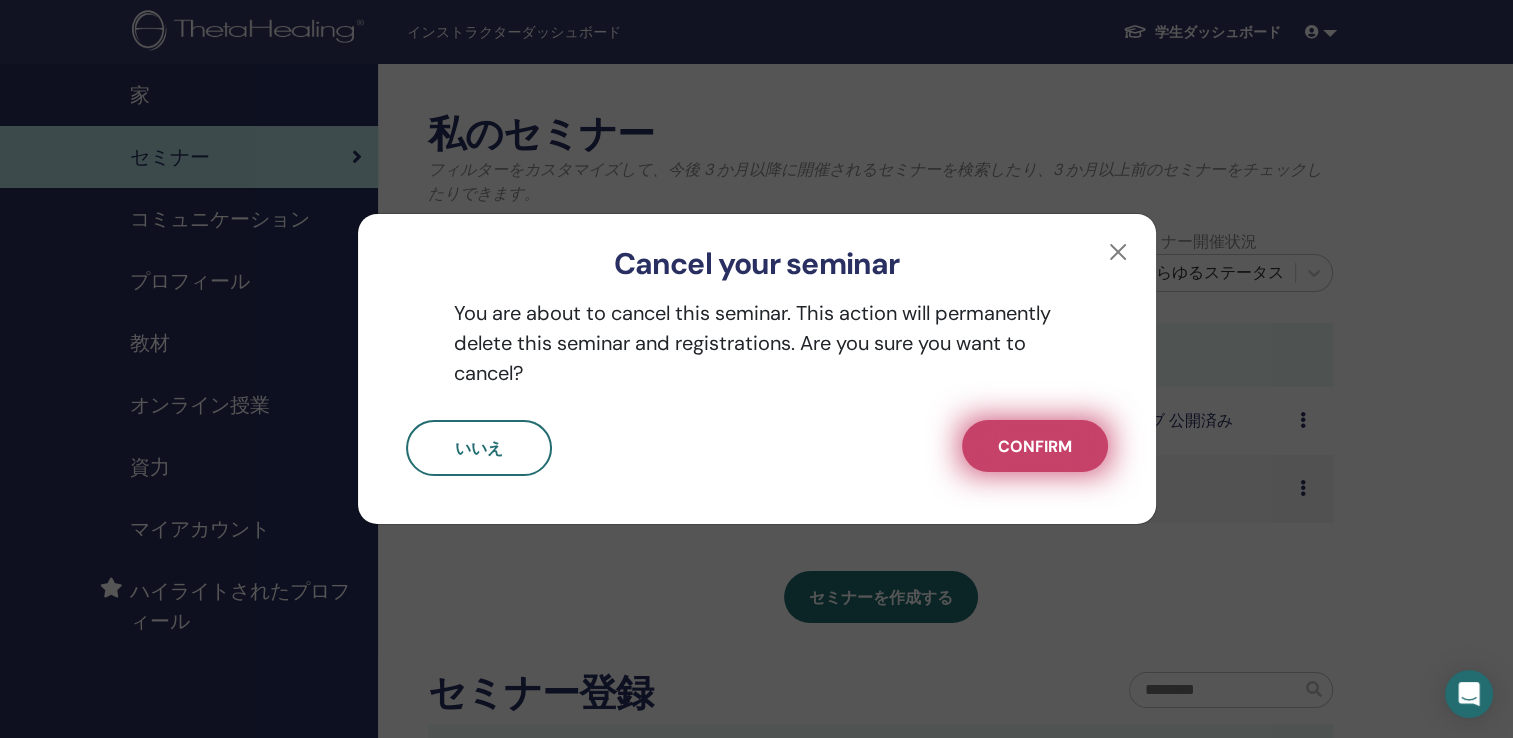 click on "Confirm" at bounding box center (1035, 446) 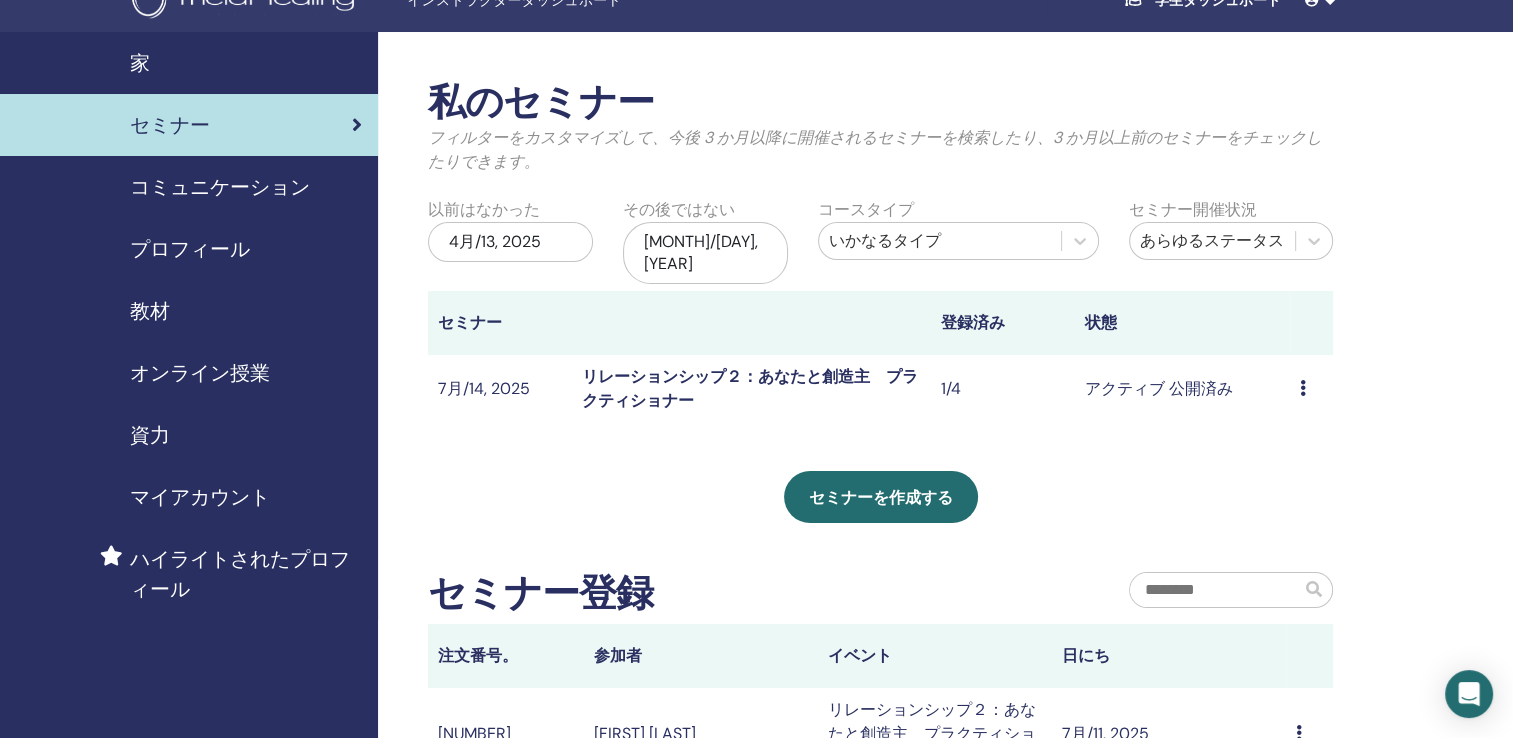 scroll, scrollTop: 0, scrollLeft: 0, axis: both 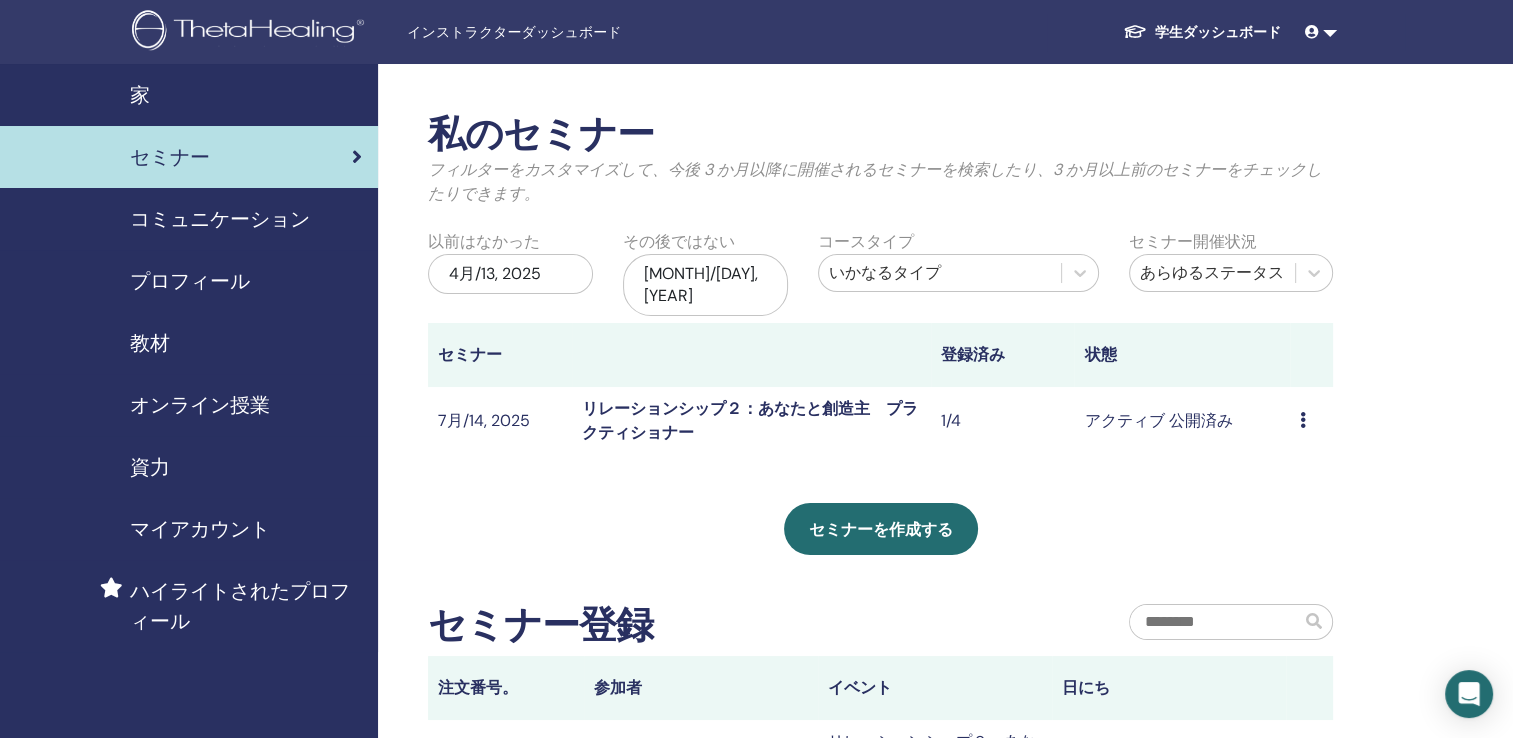 click on "教材" at bounding box center [150, 343] 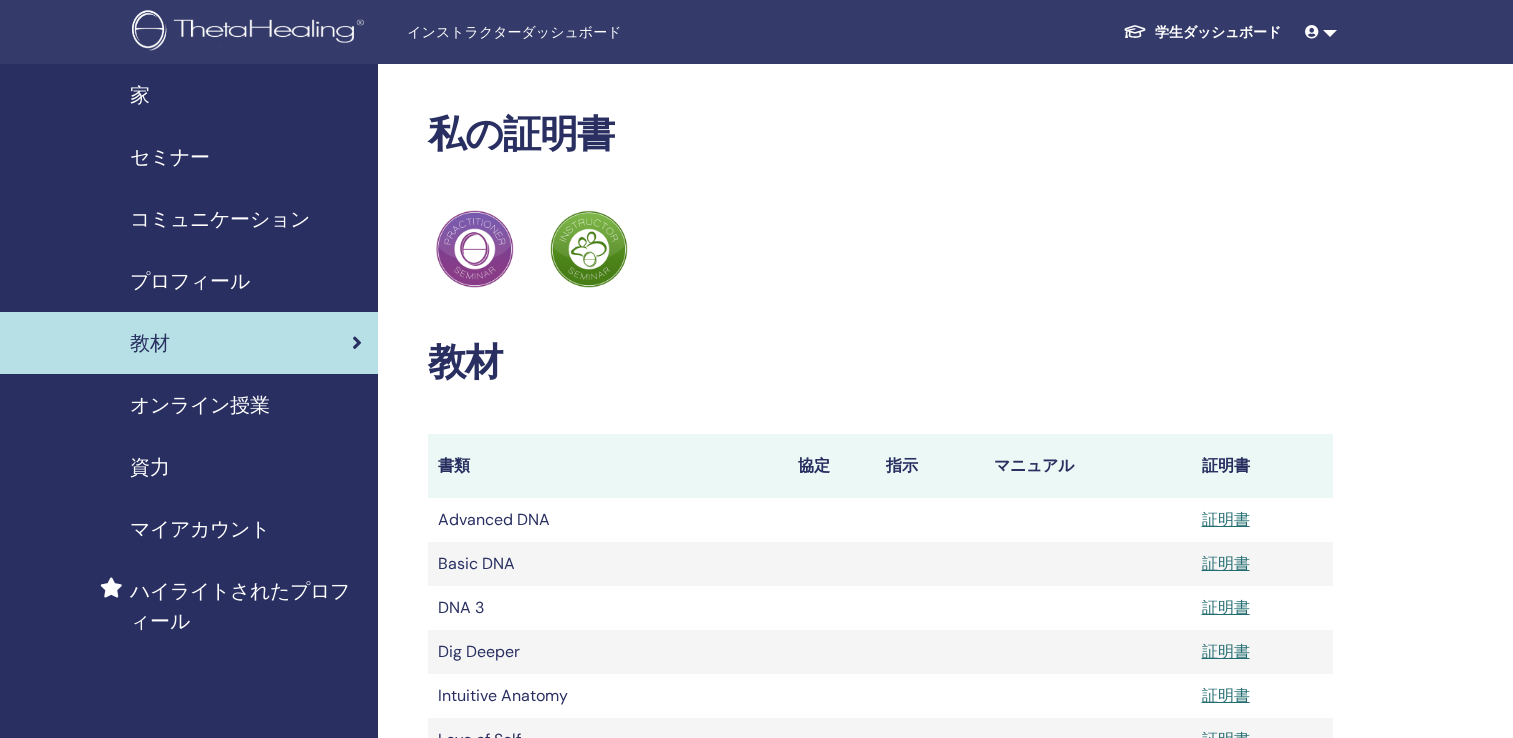 scroll, scrollTop: 0, scrollLeft: 0, axis: both 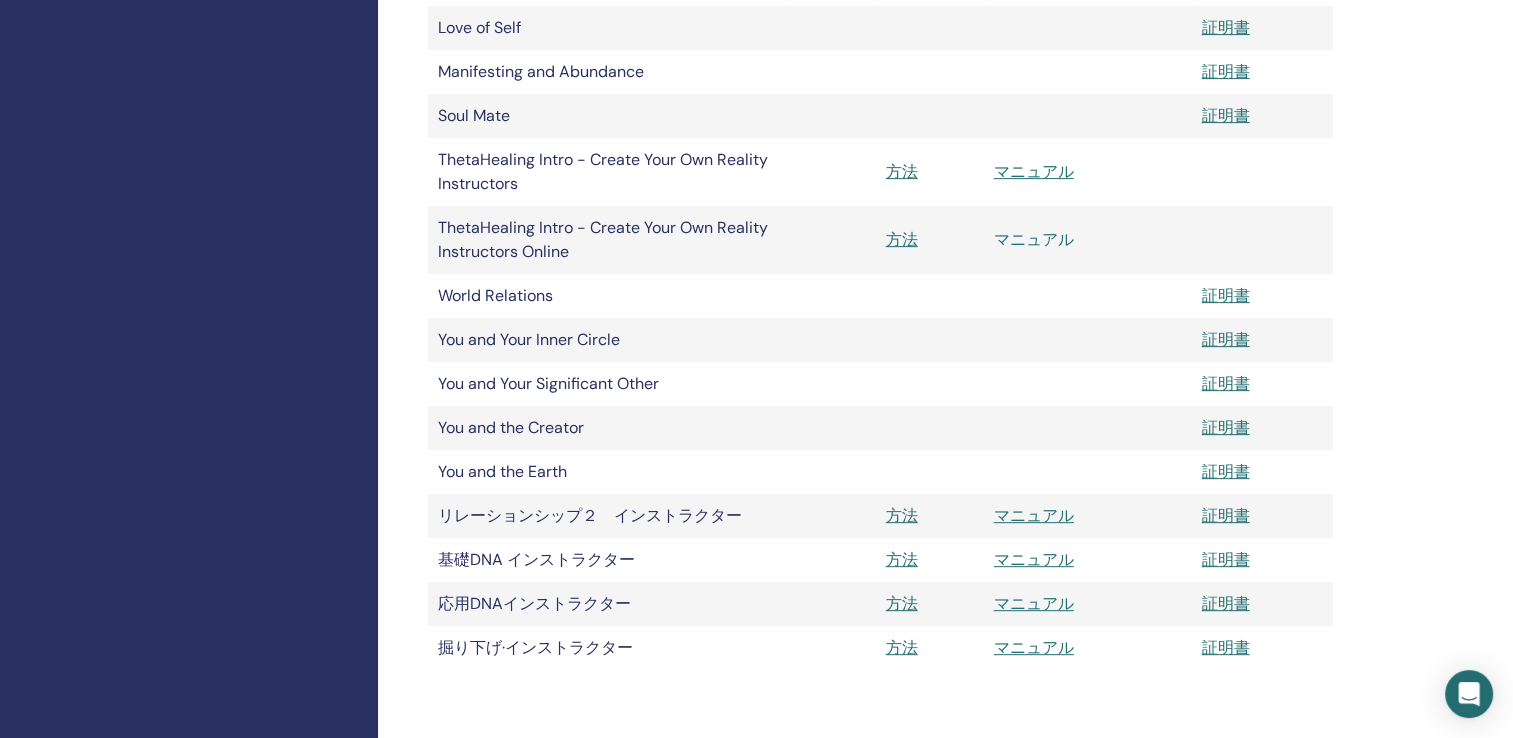 click on "マニュアル" at bounding box center (1034, 239) 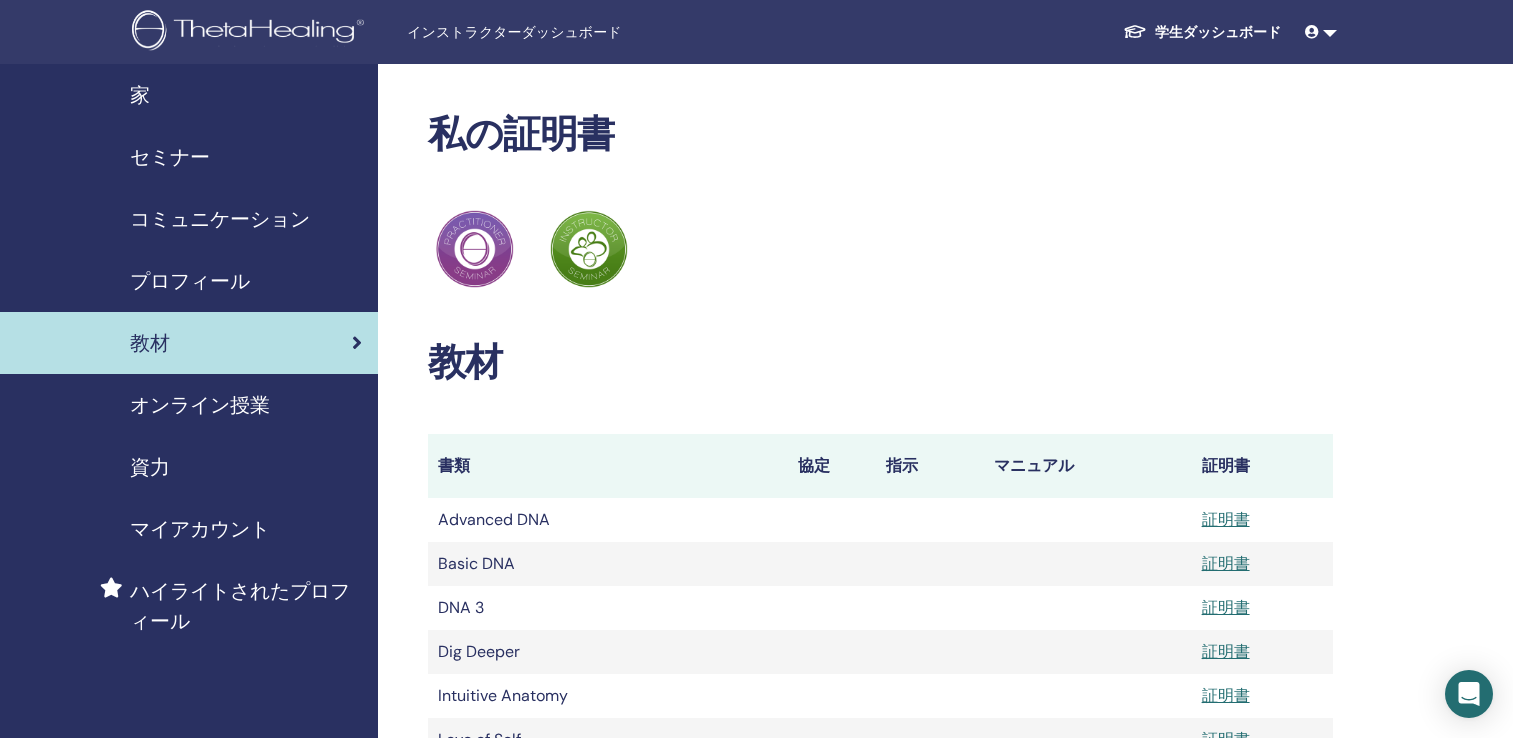 scroll, scrollTop: 712, scrollLeft: 0, axis: vertical 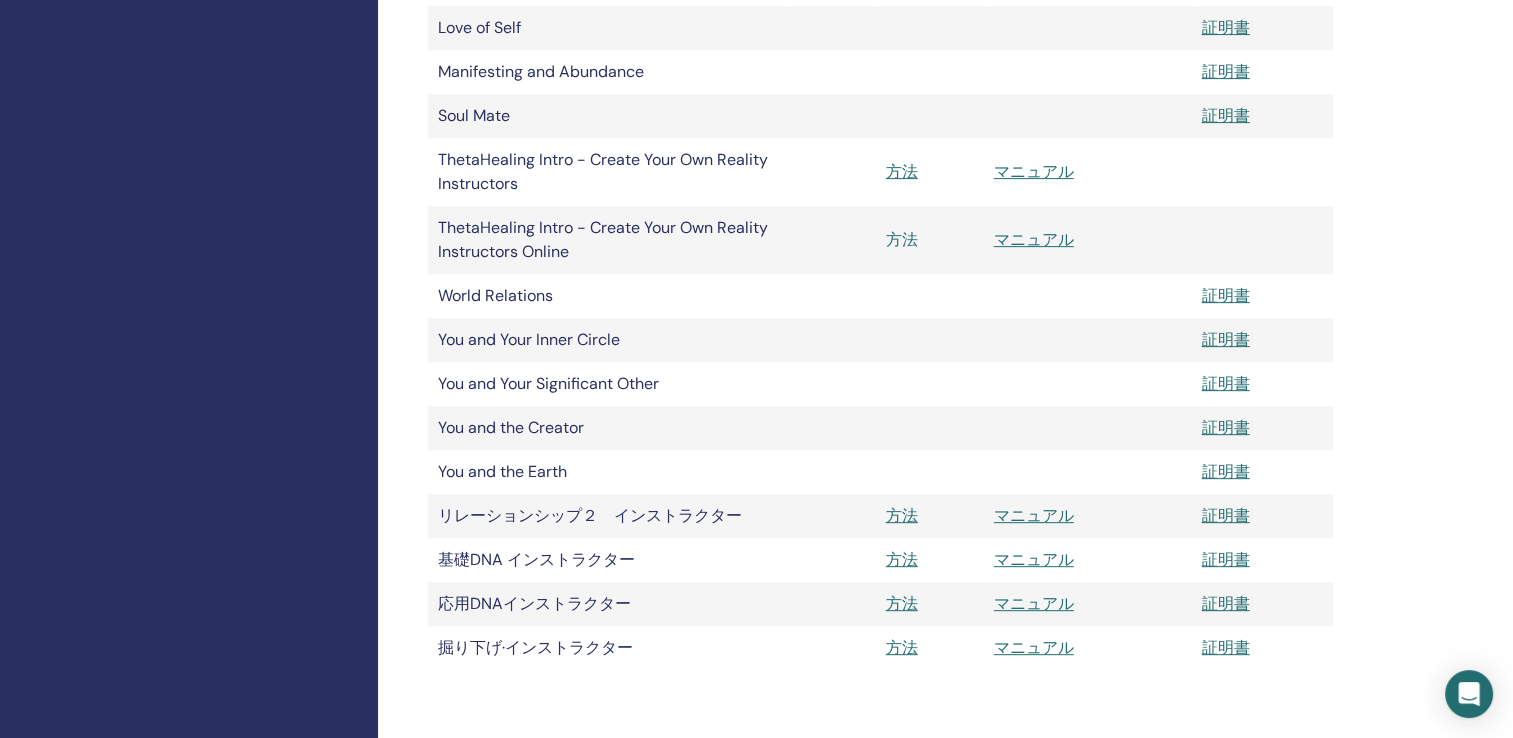 click on "方法" at bounding box center (902, 239) 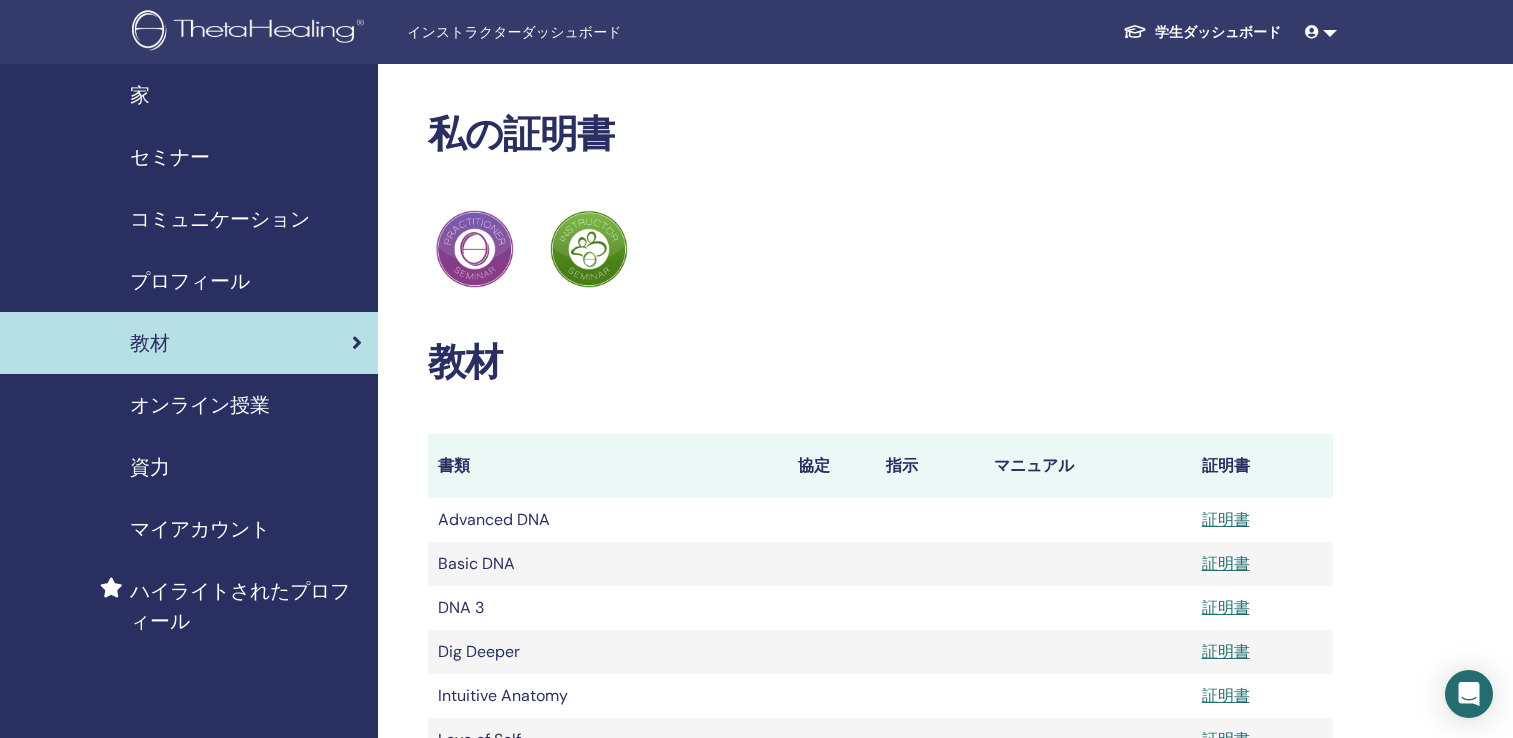 scroll, scrollTop: 712, scrollLeft: 0, axis: vertical 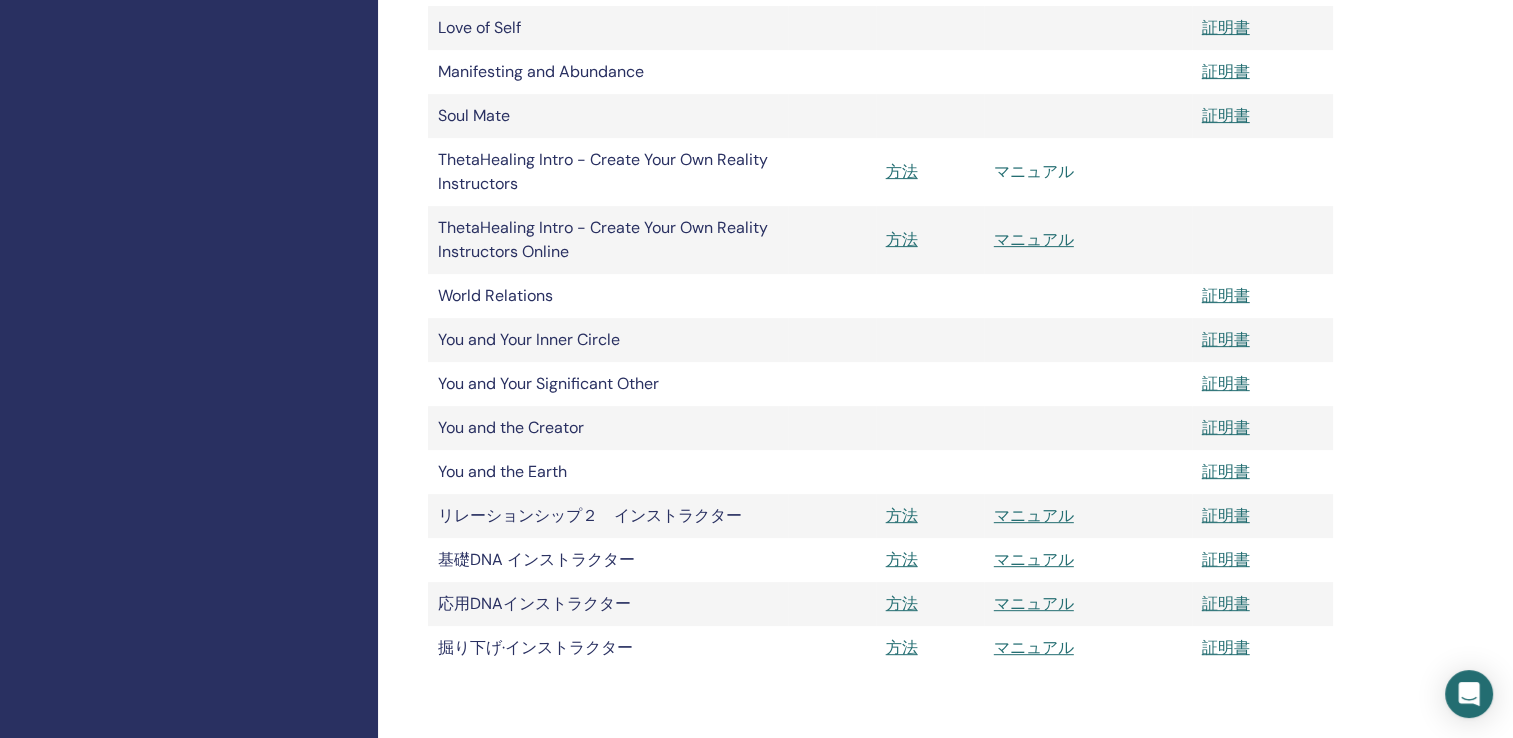 click on "マニュアル" at bounding box center (1034, 171) 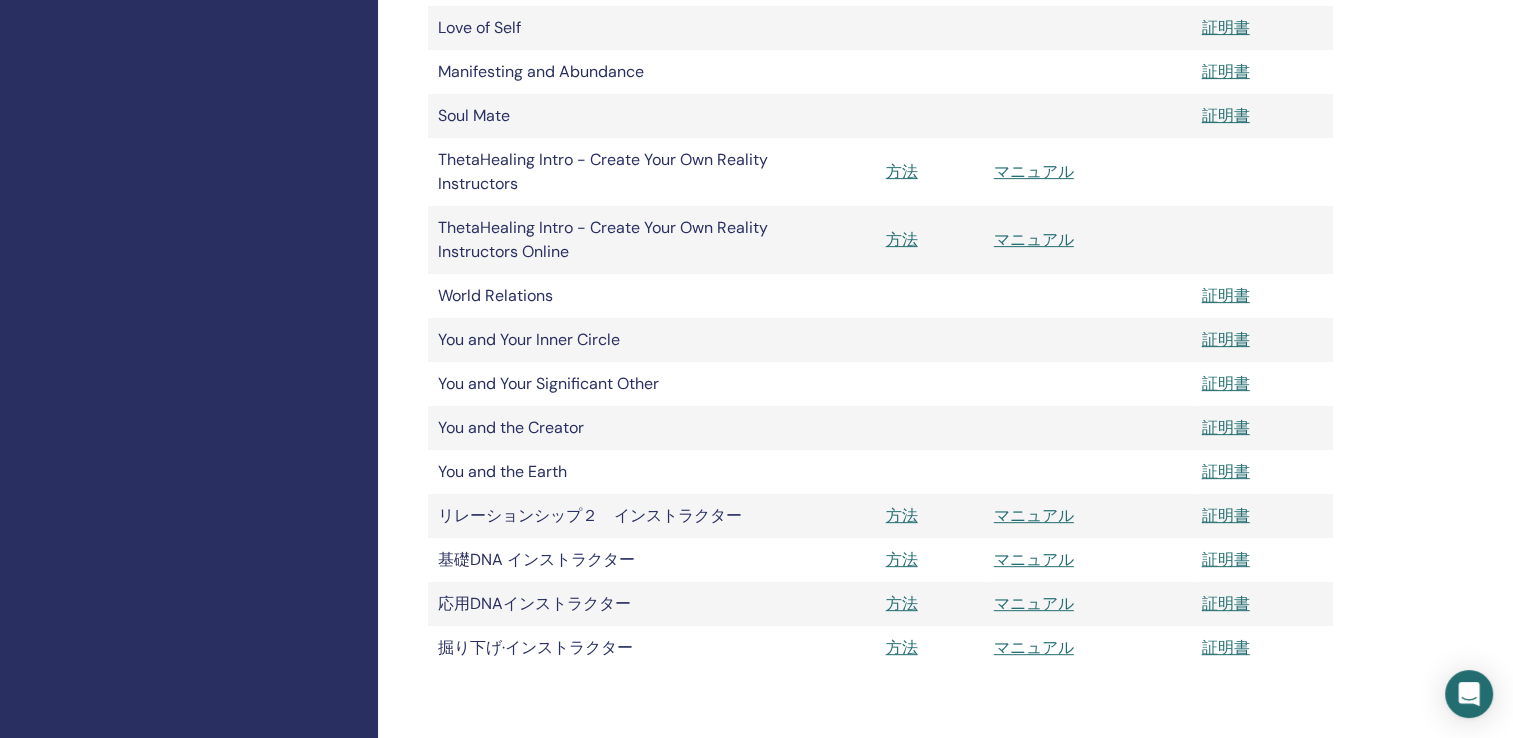 scroll, scrollTop: 712, scrollLeft: 0, axis: vertical 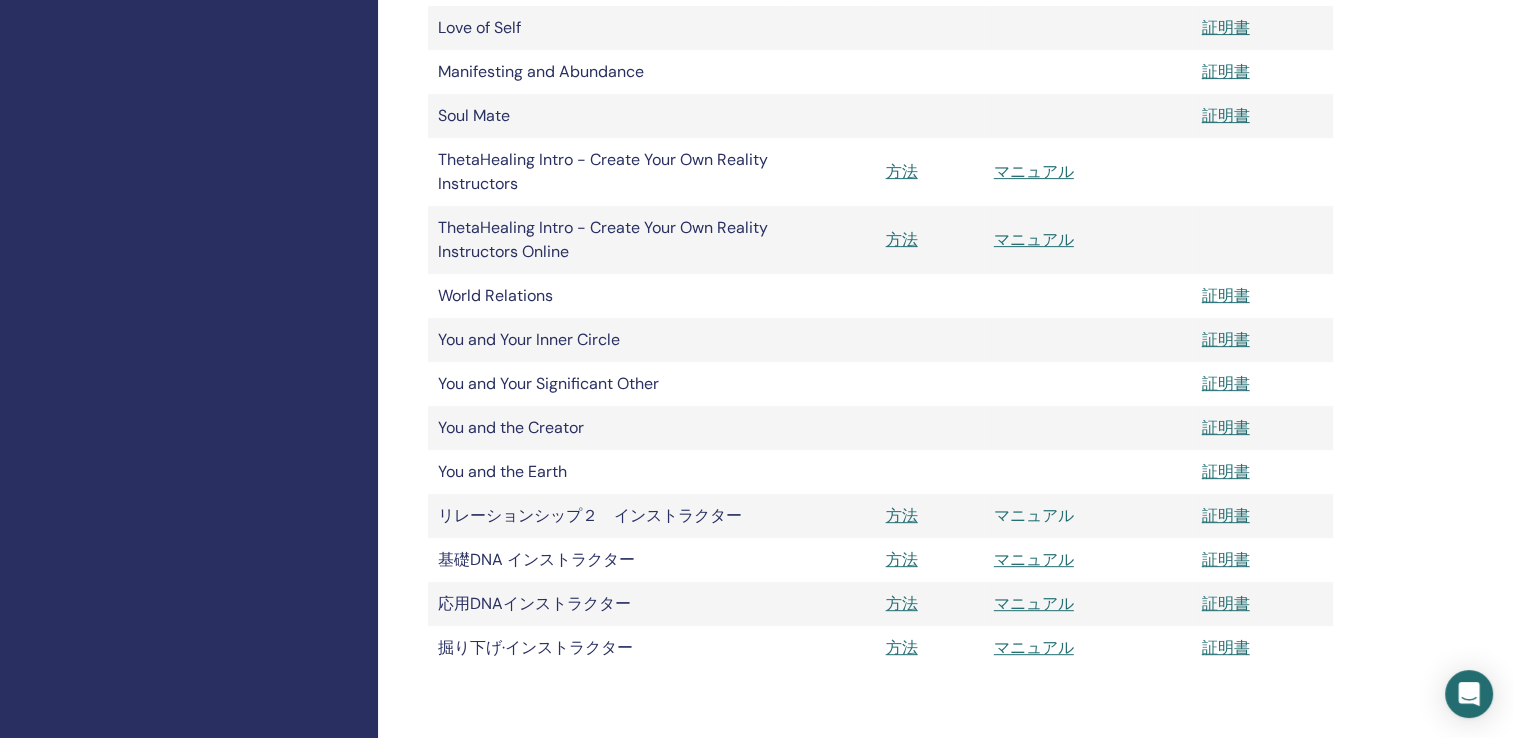 click on "マニュアル" at bounding box center [1034, 515] 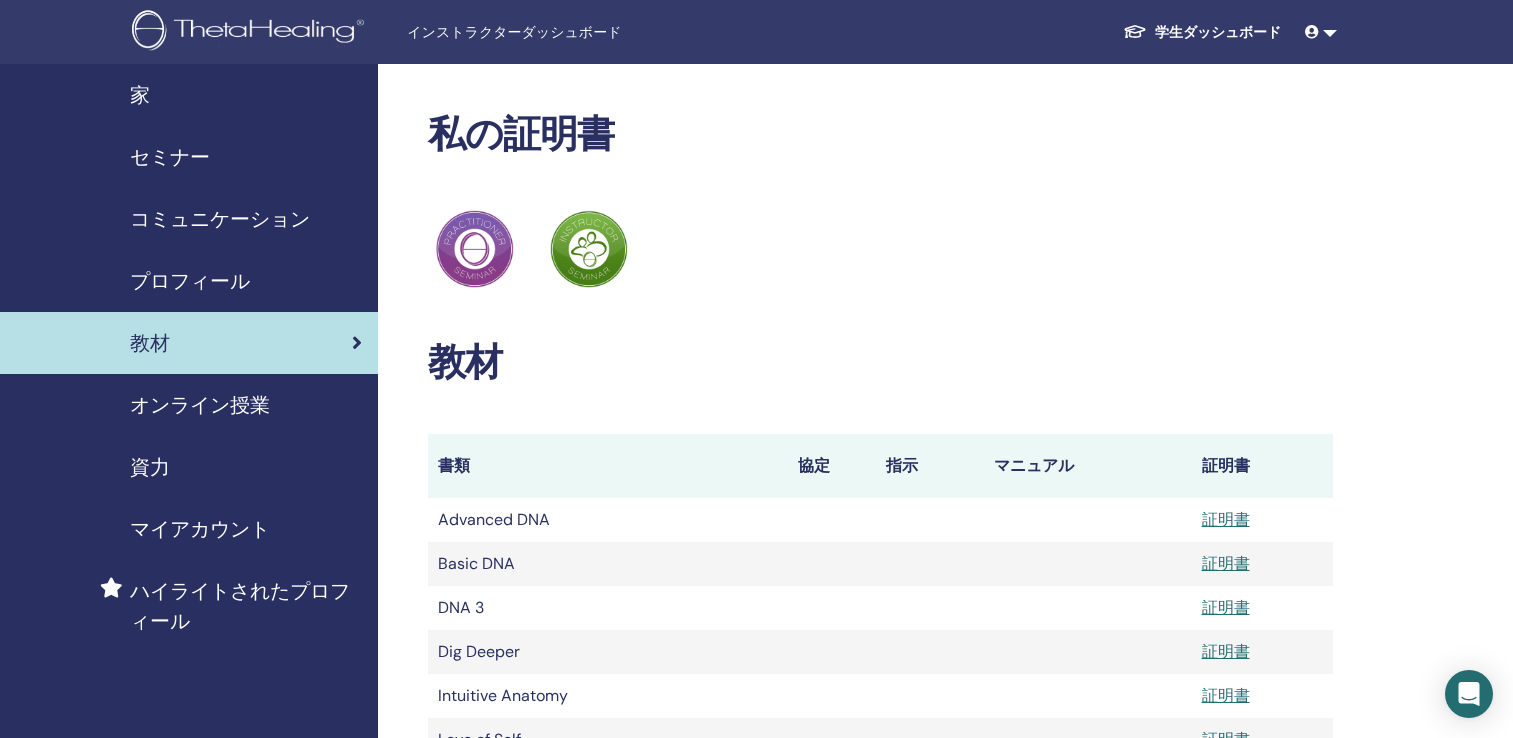 scroll, scrollTop: 712, scrollLeft: 0, axis: vertical 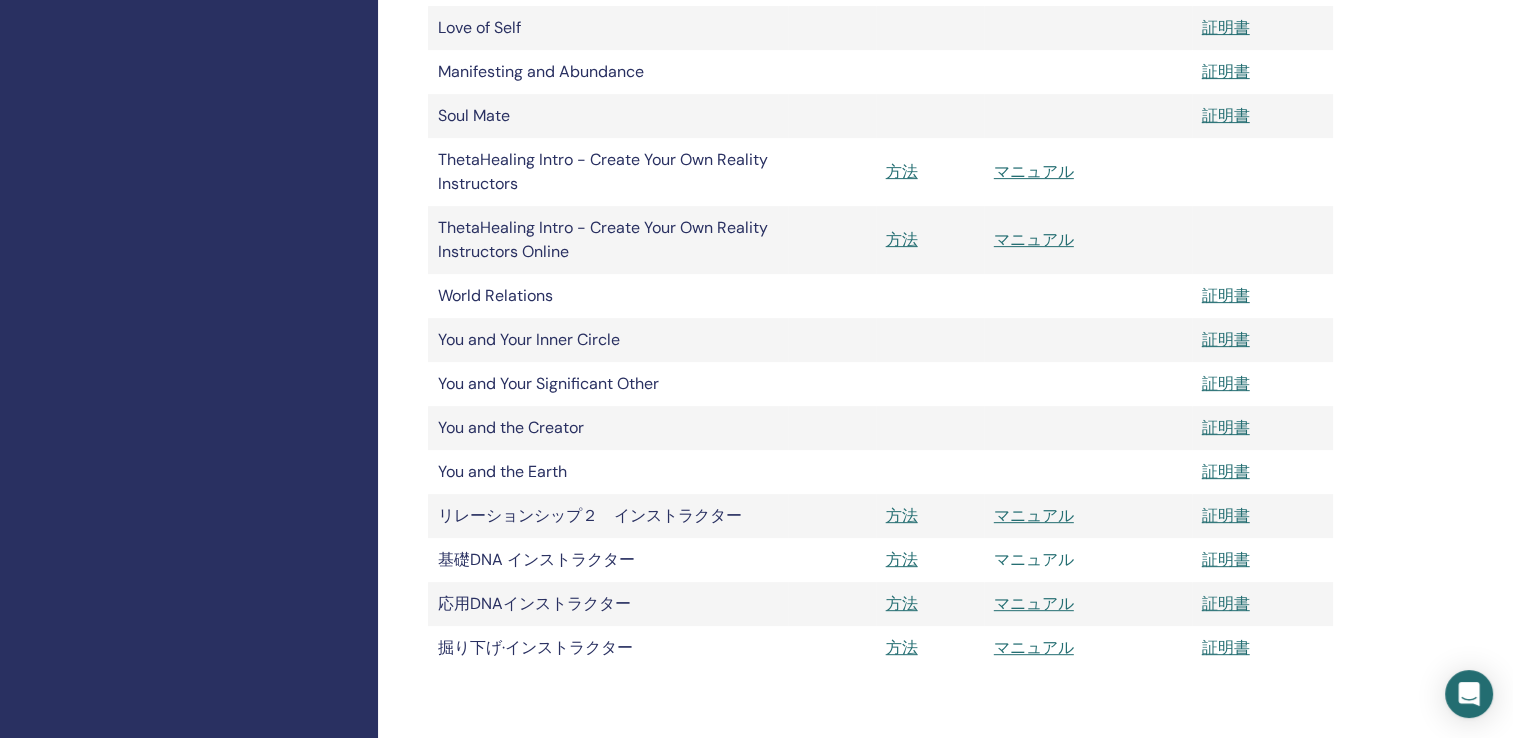 click on "マニュアル" at bounding box center (1034, 559) 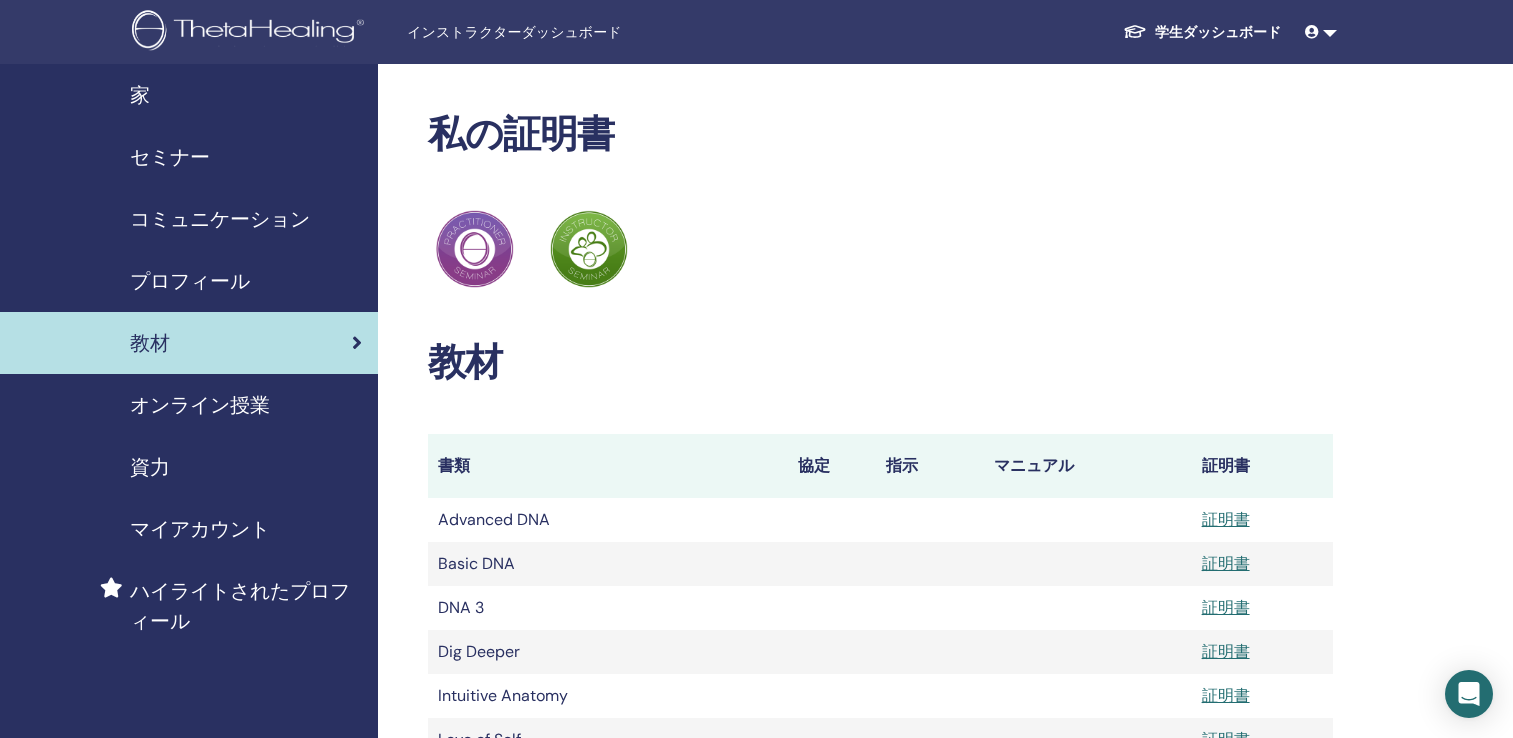 scroll, scrollTop: 712, scrollLeft: 0, axis: vertical 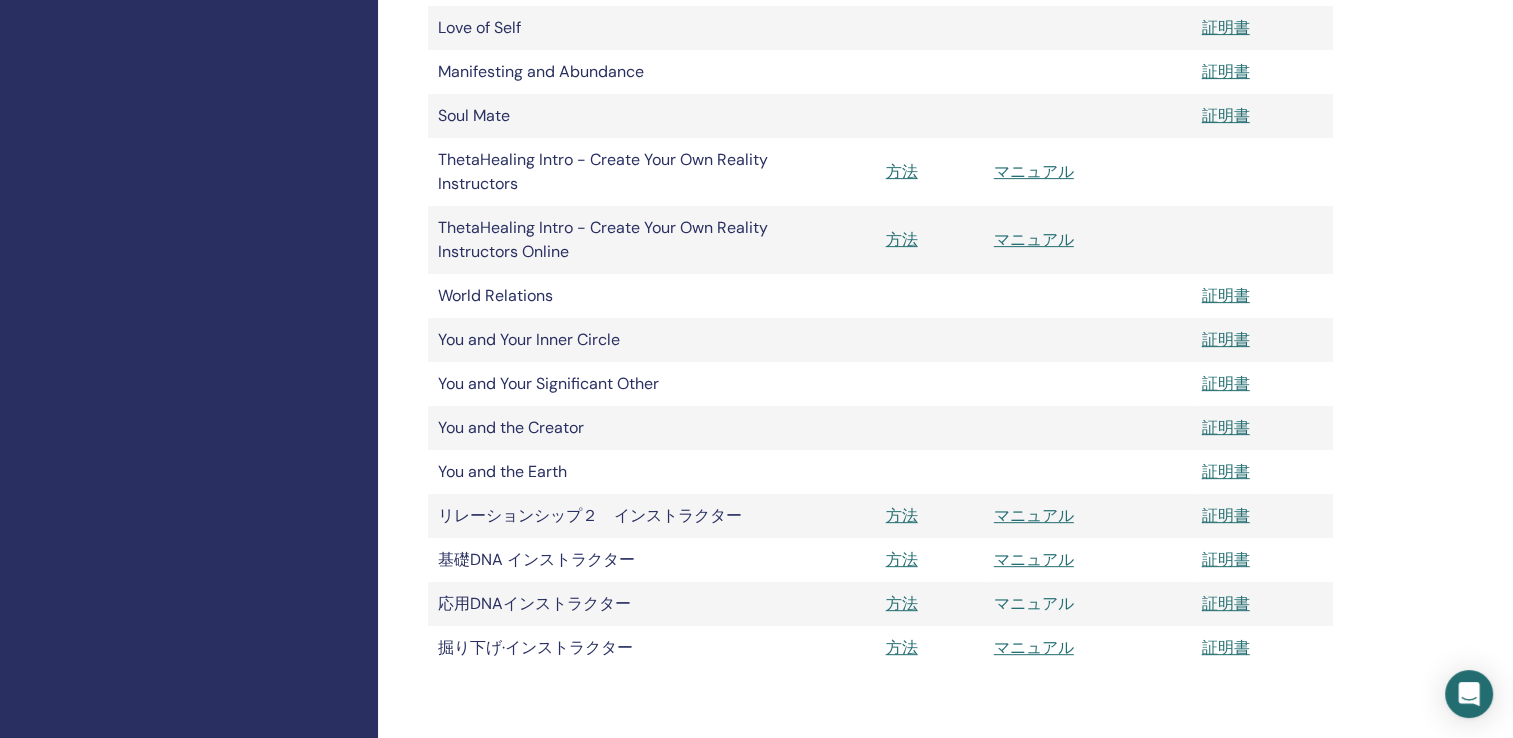 click on "マニュアル" at bounding box center [1034, 603] 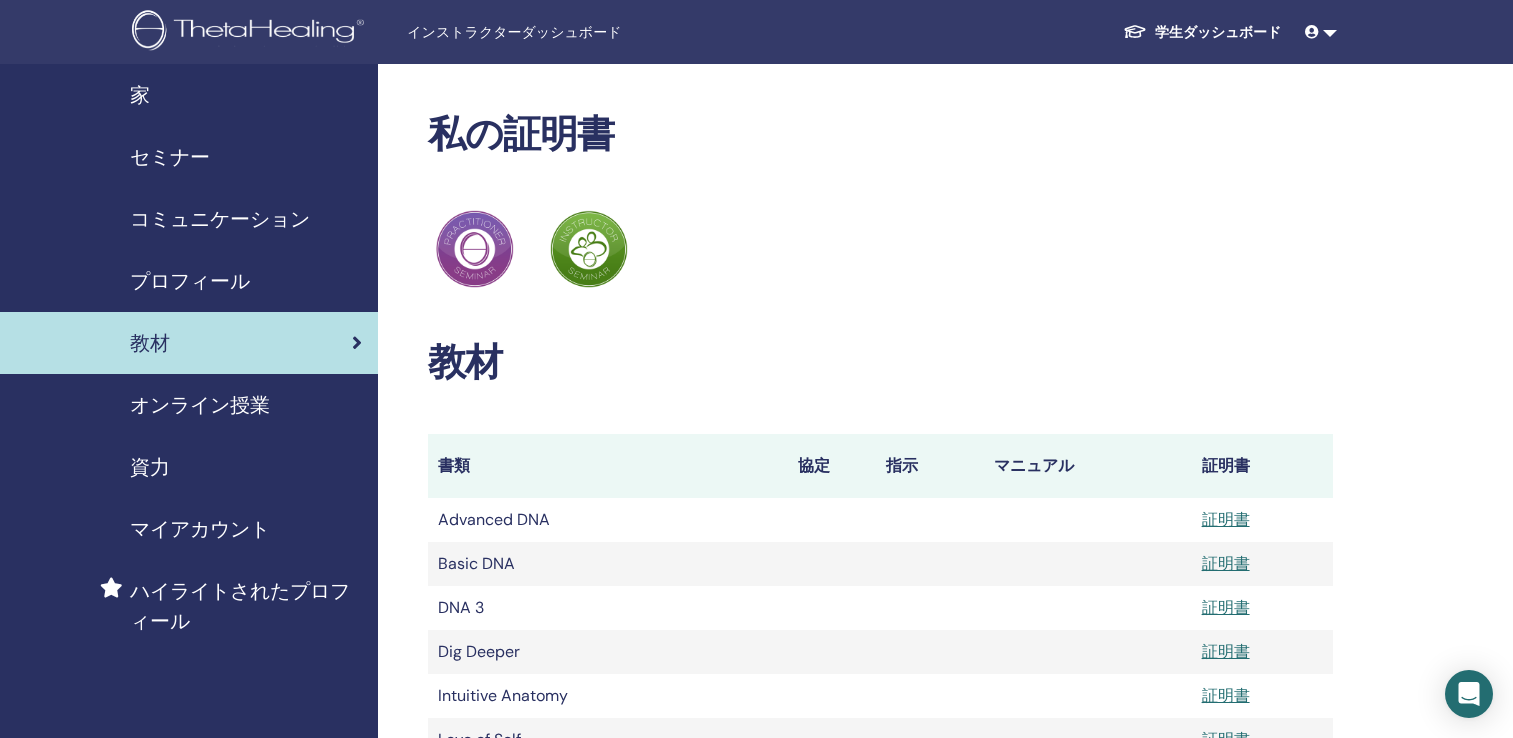 scroll, scrollTop: 712, scrollLeft: 0, axis: vertical 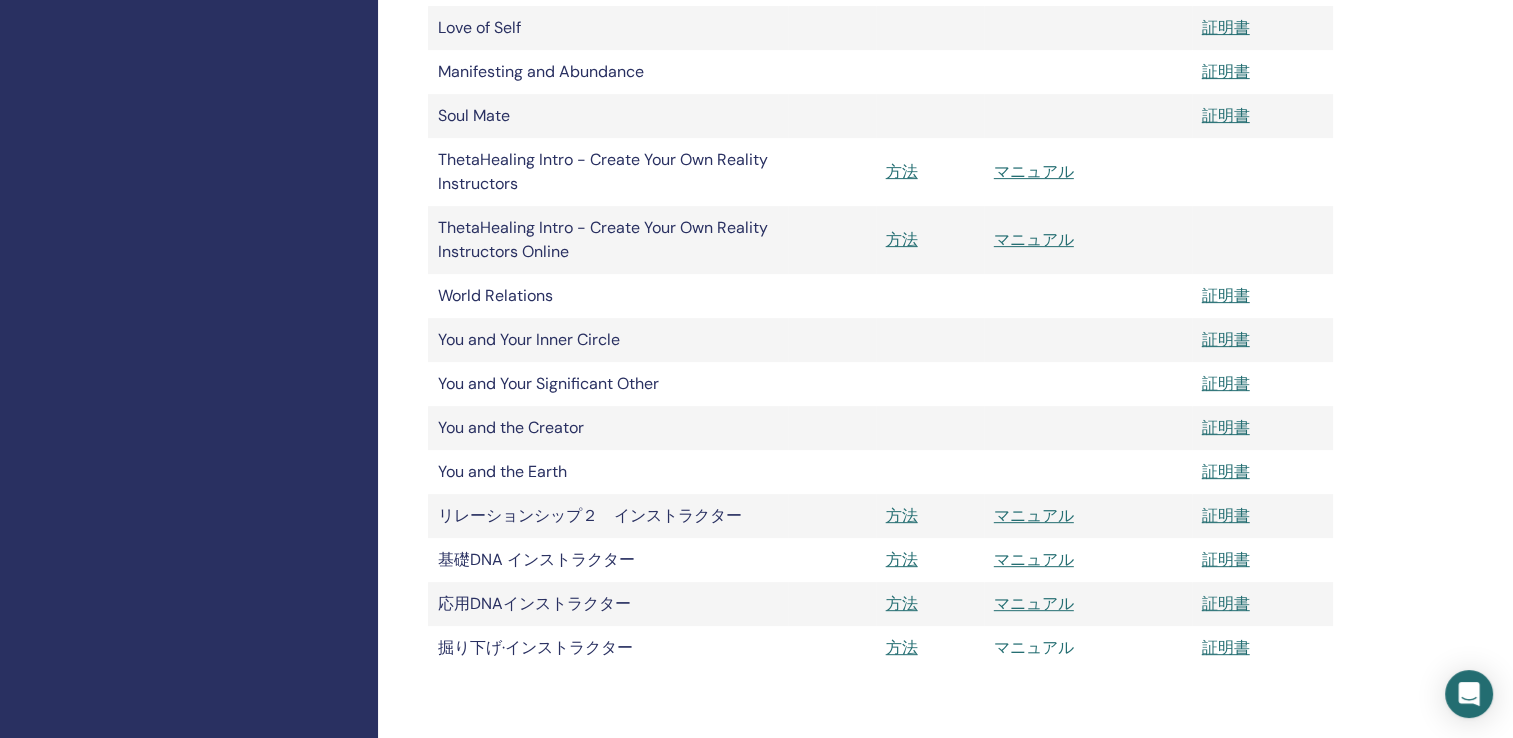 click on "マニュアル" at bounding box center [1034, 647] 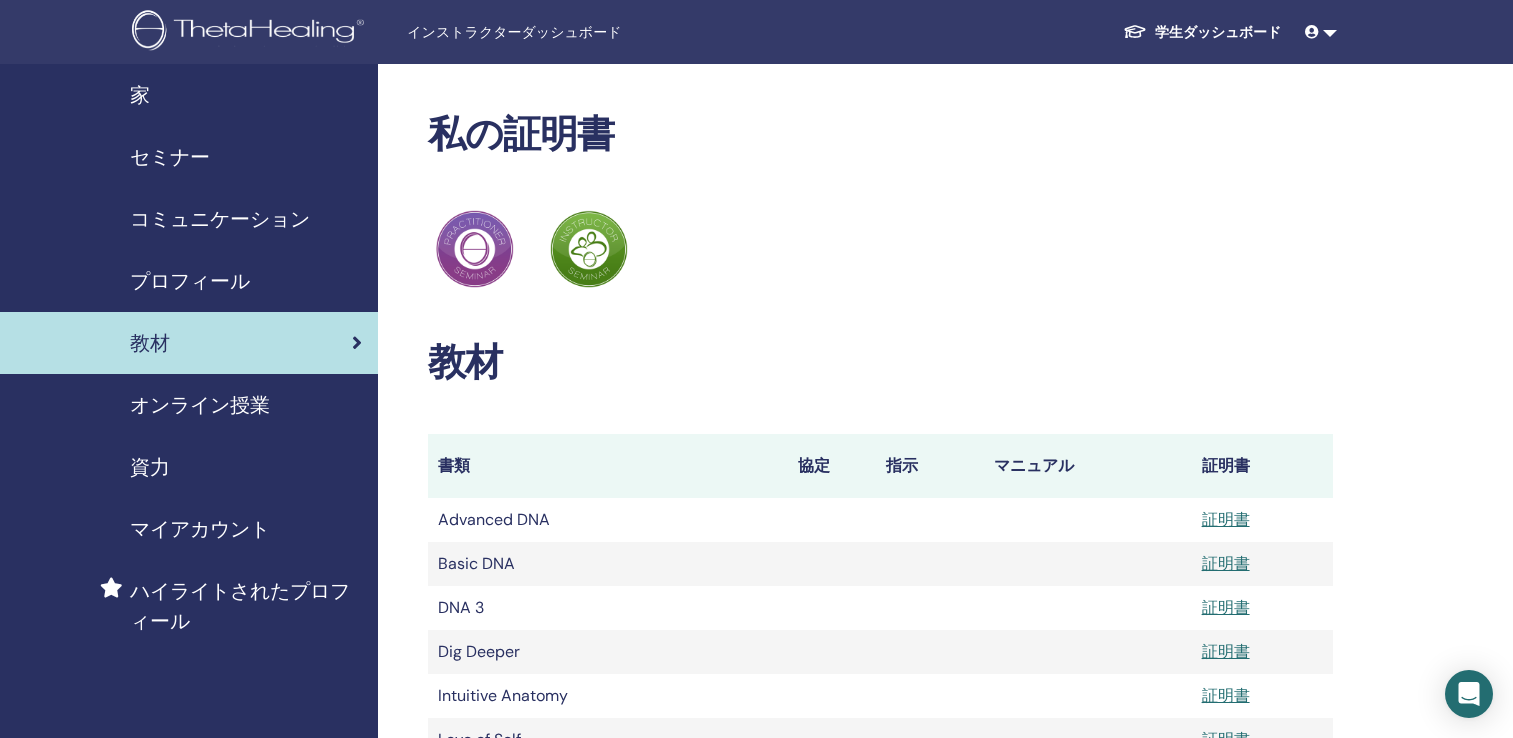 scroll, scrollTop: 712, scrollLeft: 0, axis: vertical 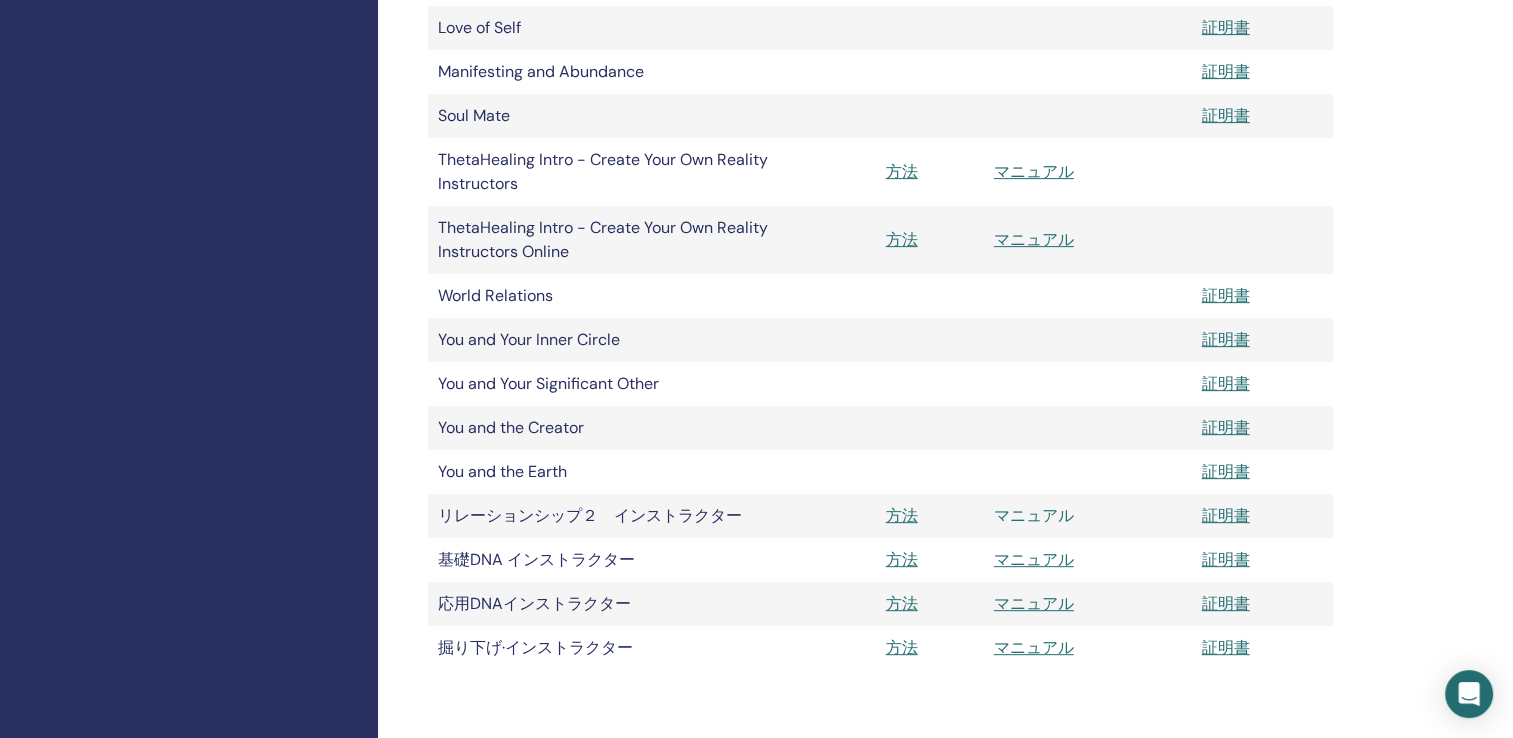 click on "マニュアル" at bounding box center [1034, 515] 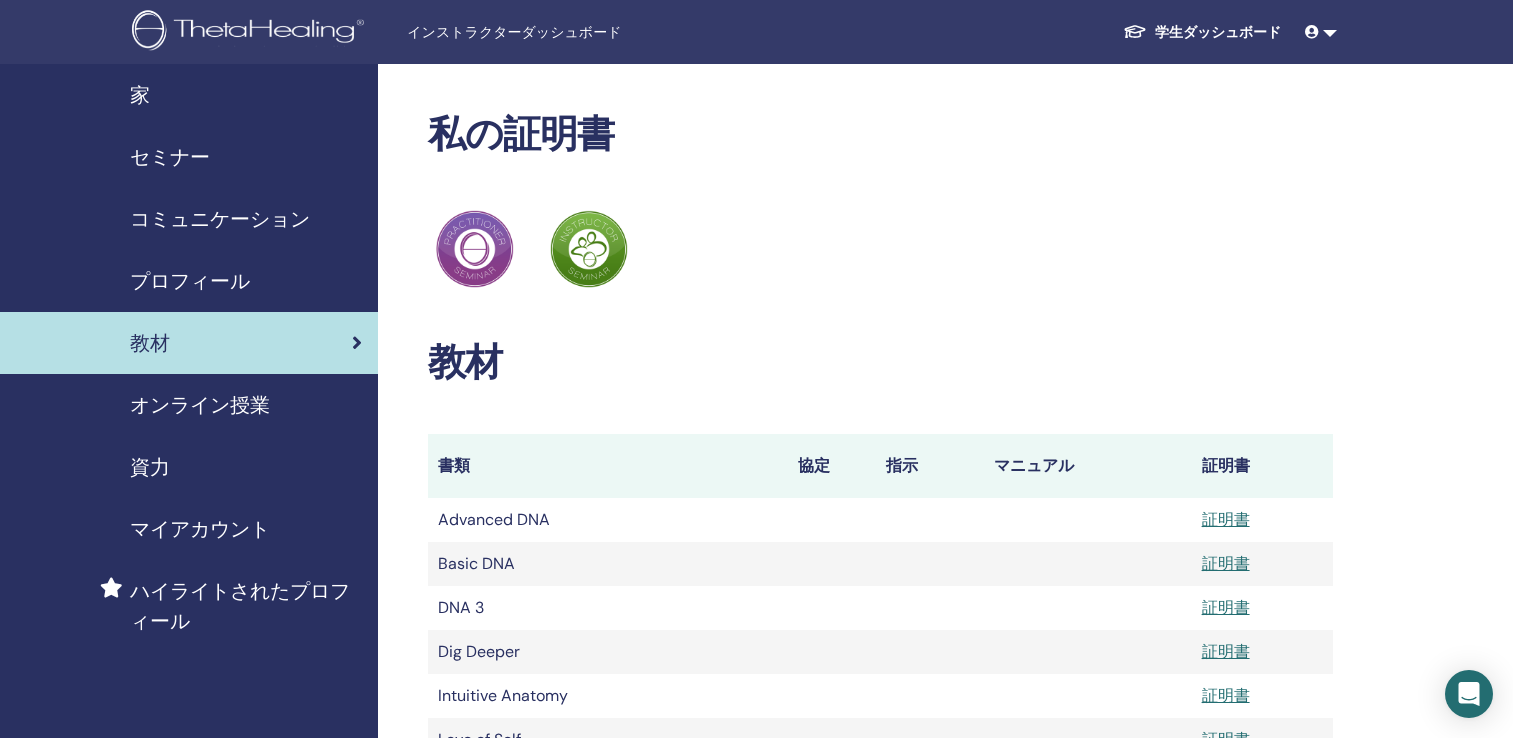 scroll, scrollTop: 712, scrollLeft: 0, axis: vertical 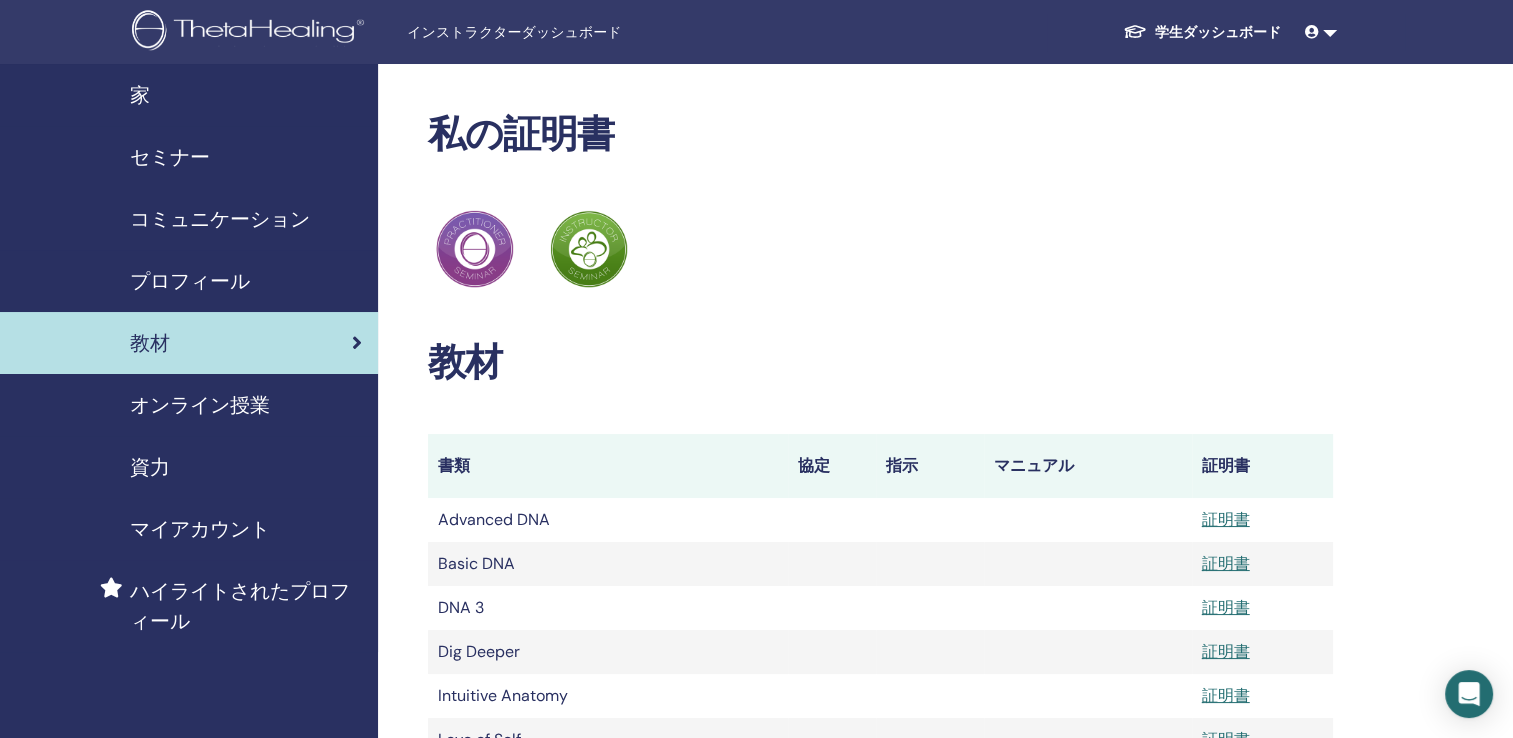 click at bounding box center [1321, 32] 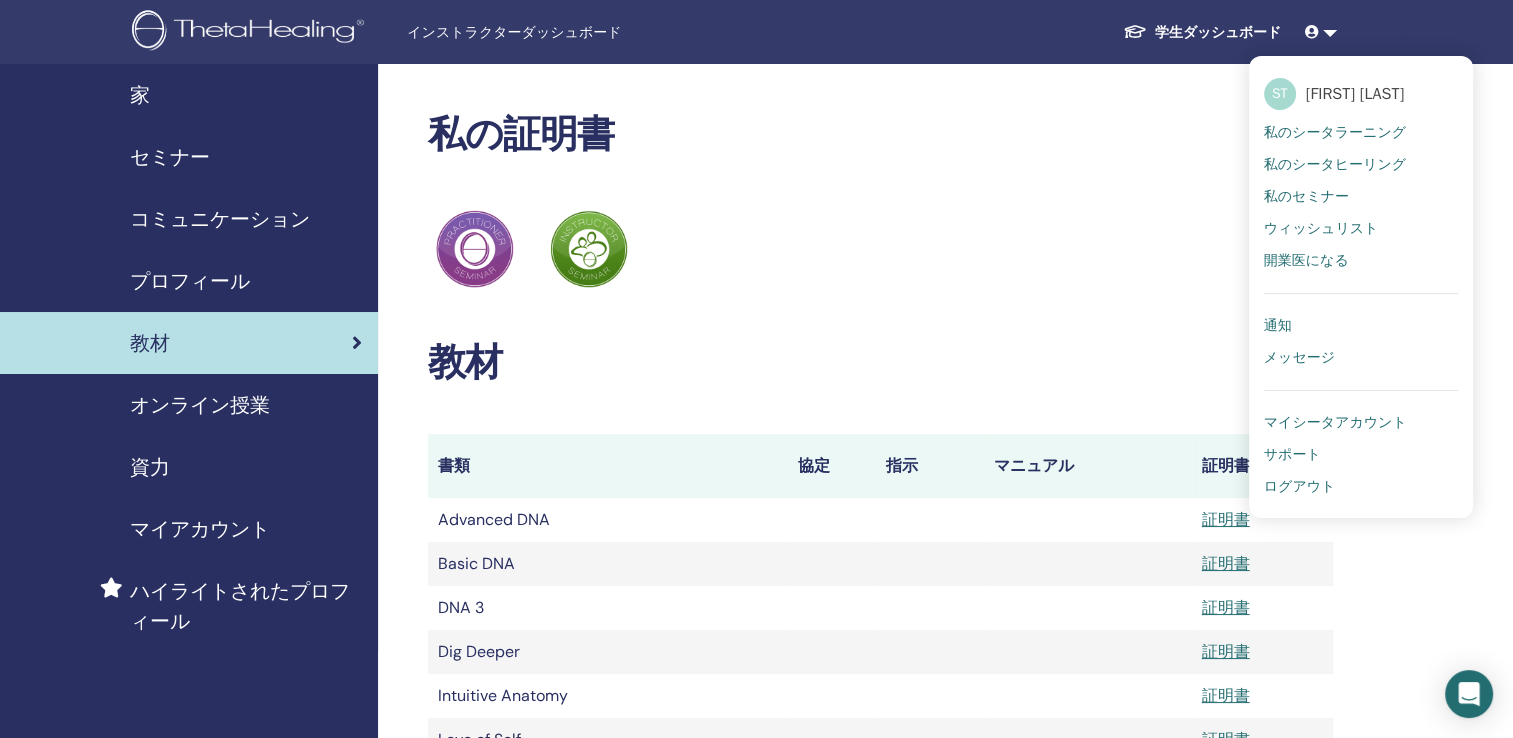 click on "ログアウト" at bounding box center (1300, 487) 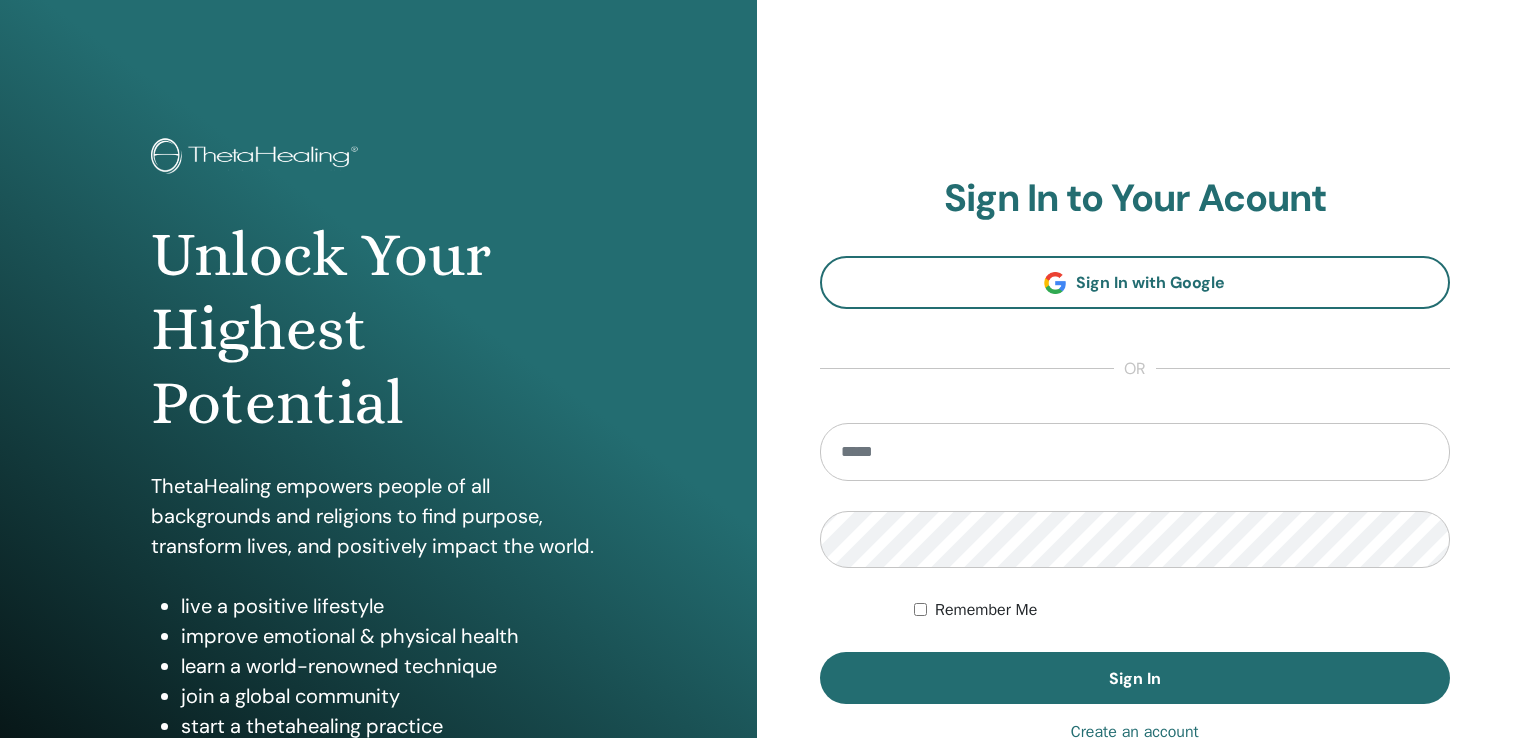 scroll, scrollTop: 0, scrollLeft: 0, axis: both 